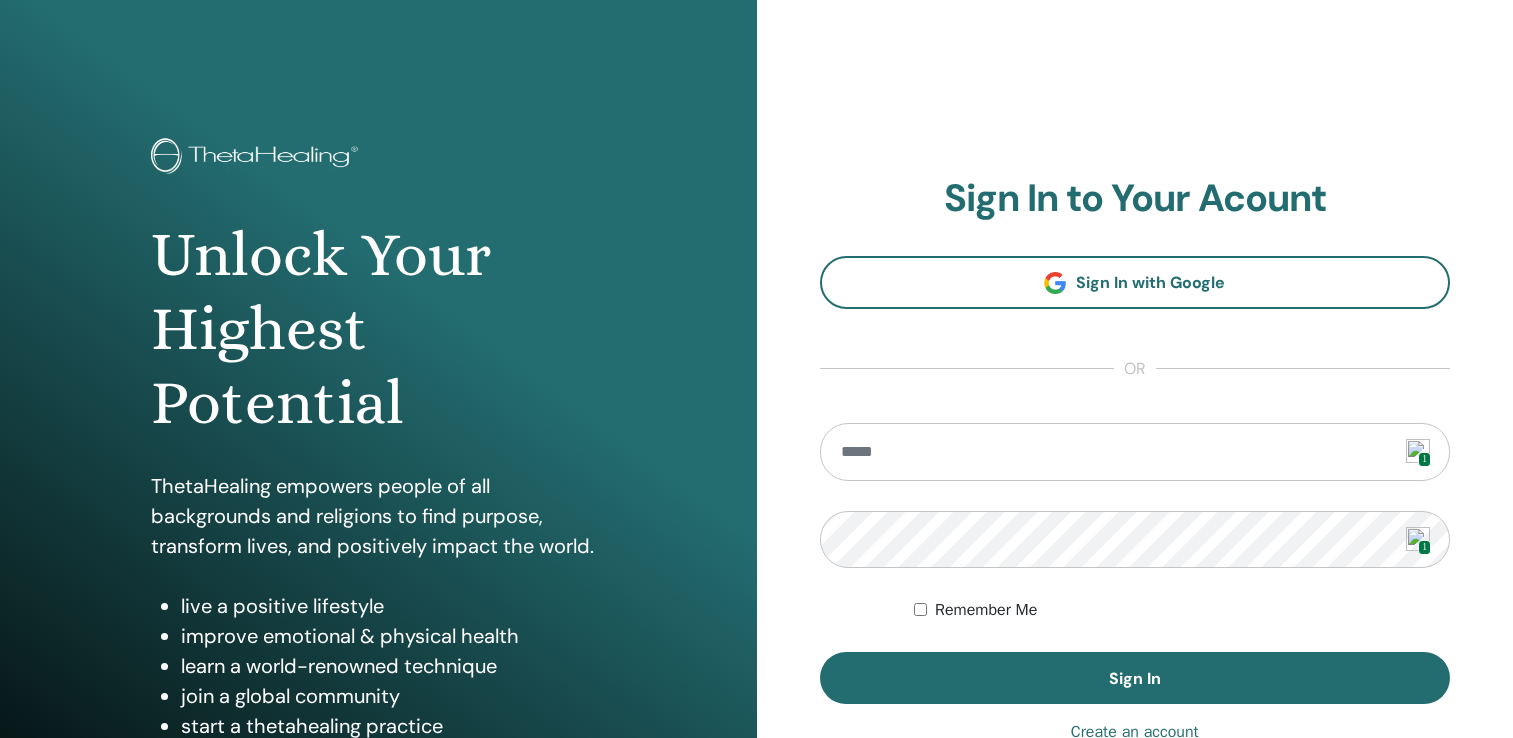 scroll, scrollTop: 0, scrollLeft: 0, axis: both 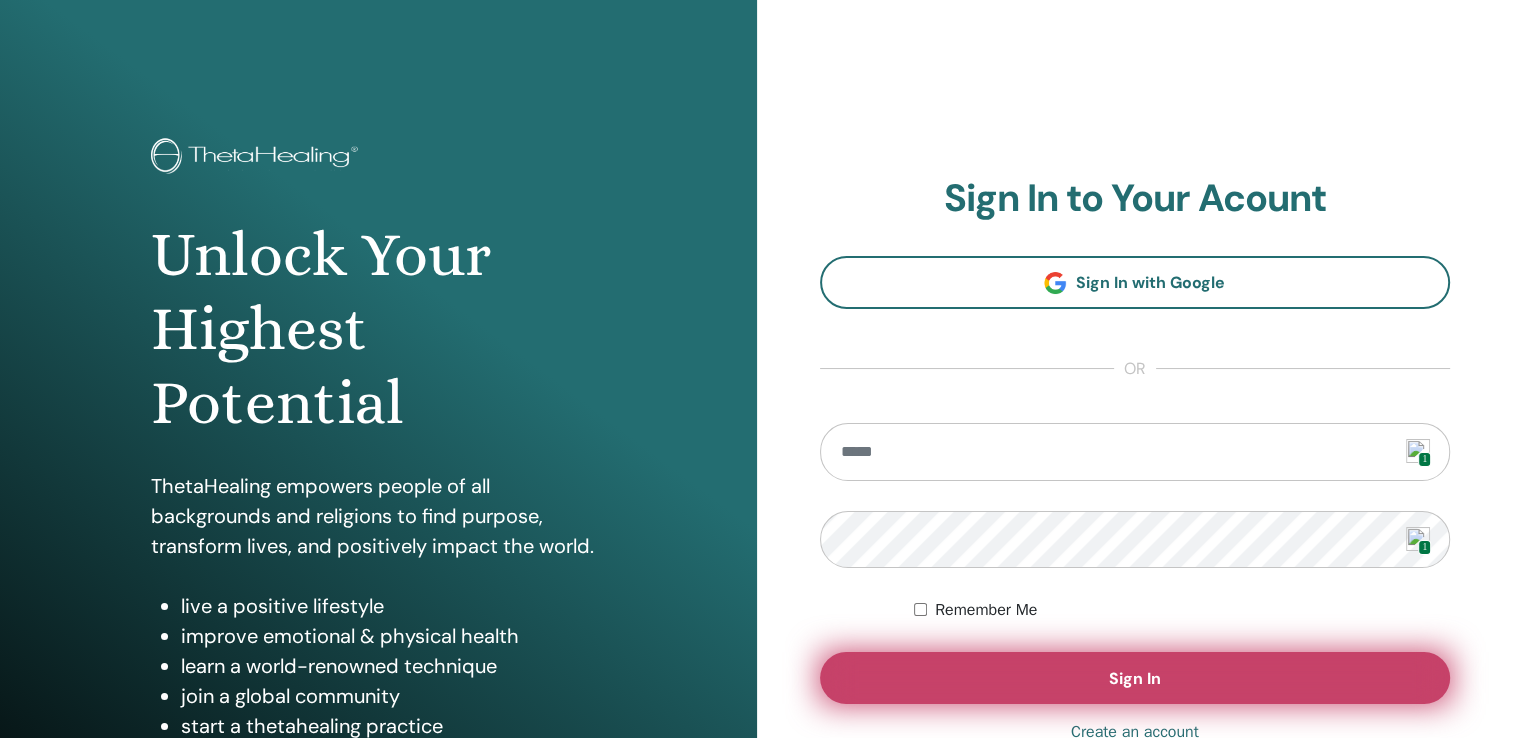 type on "**********" 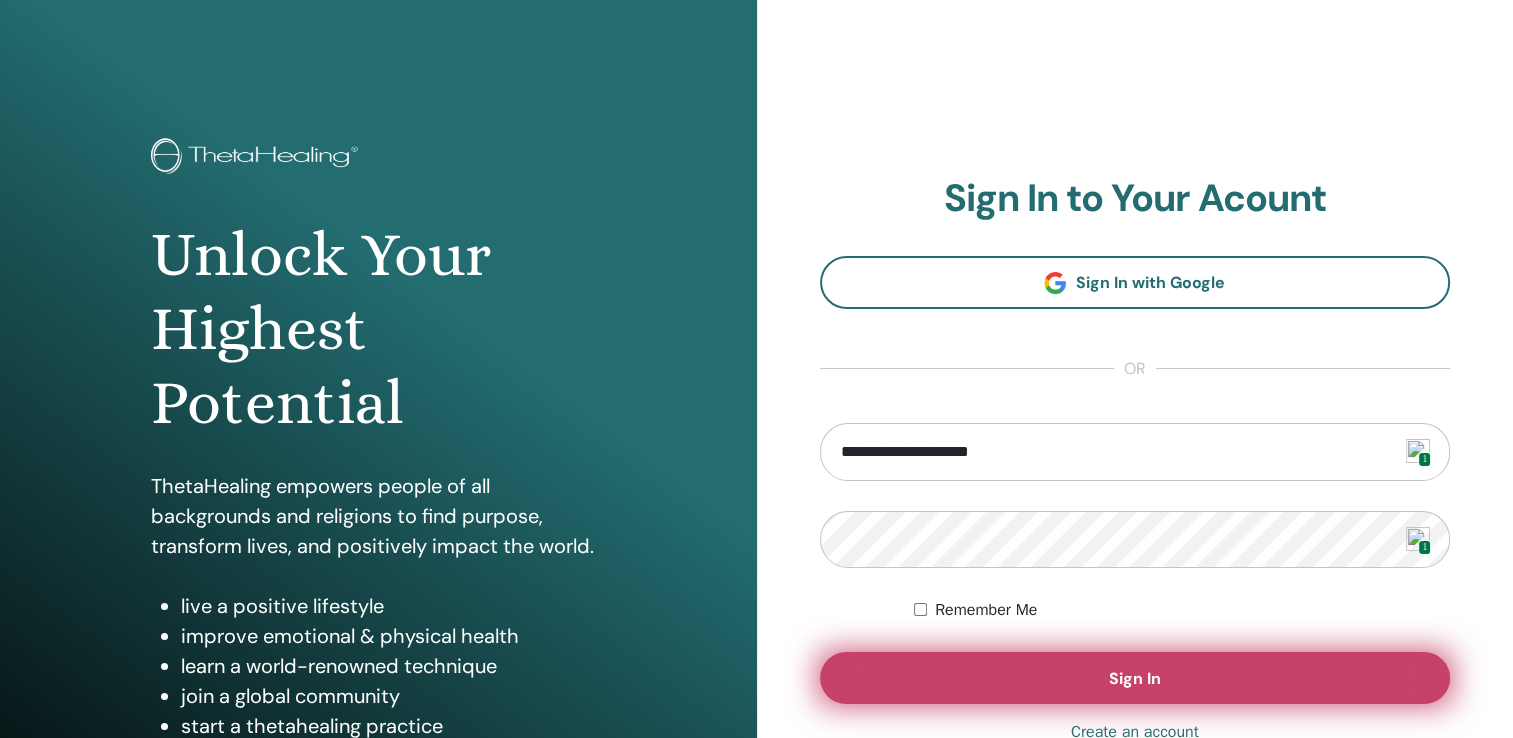 click on "Sign In" at bounding box center (1135, 678) 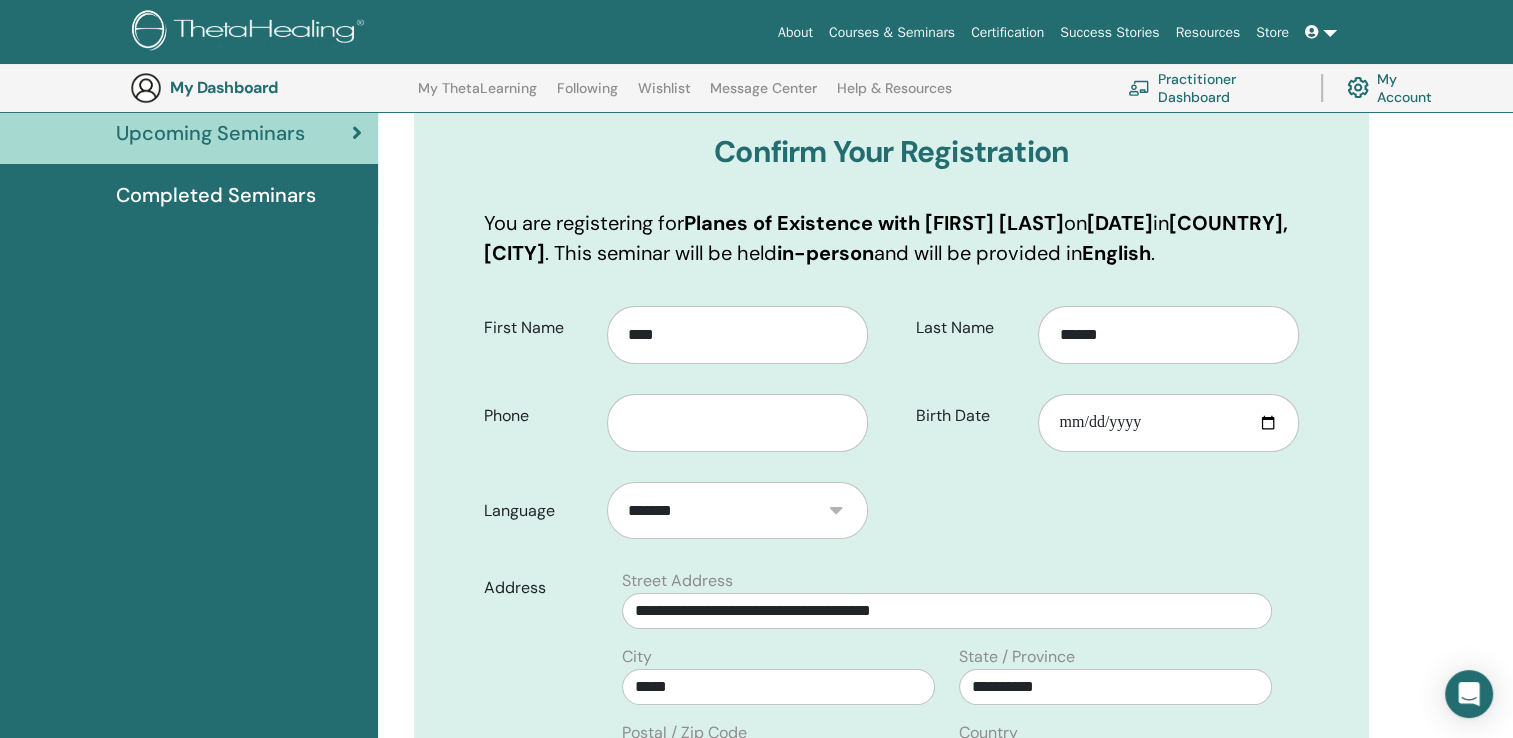 scroll, scrollTop: 248, scrollLeft: 0, axis: vertical 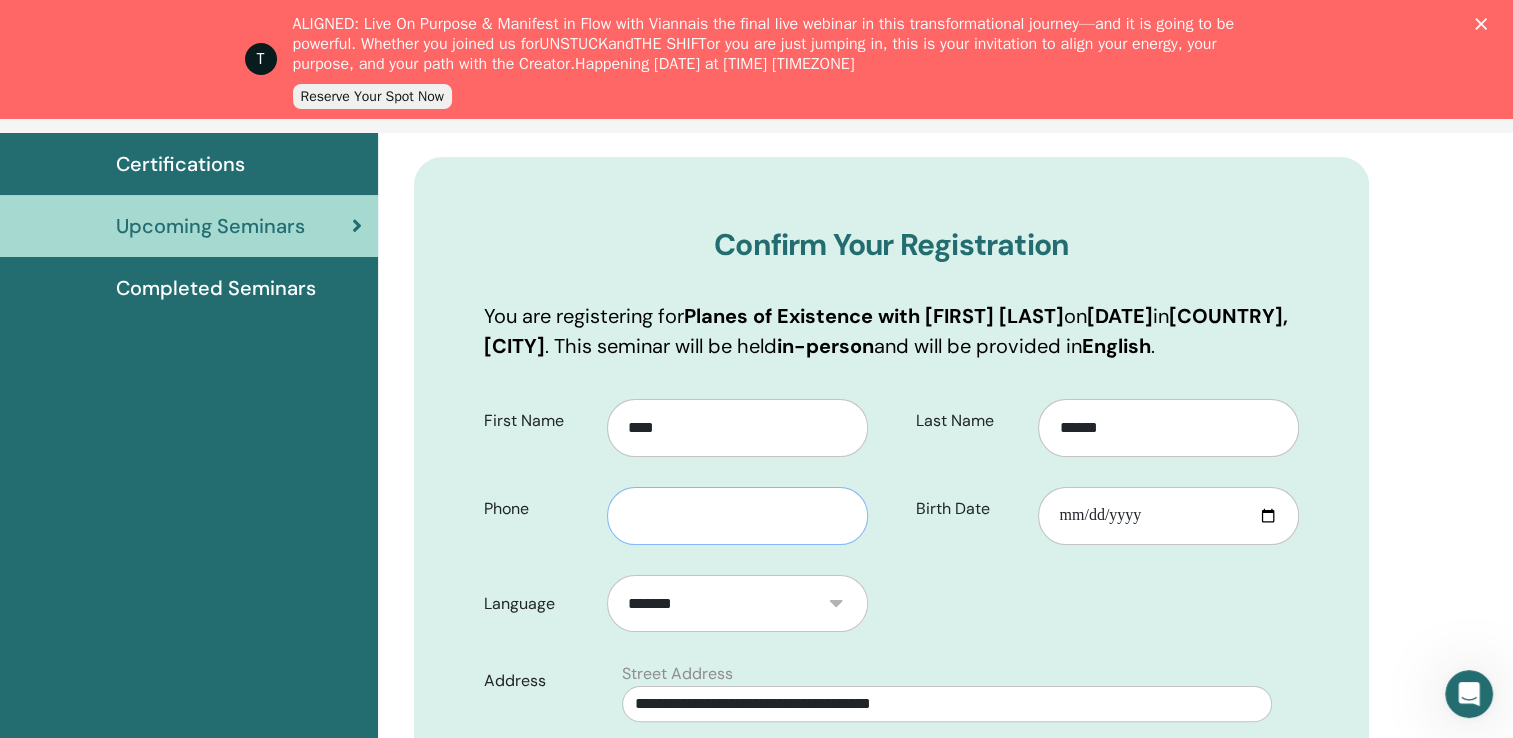 click at bounding box center (737, 516) 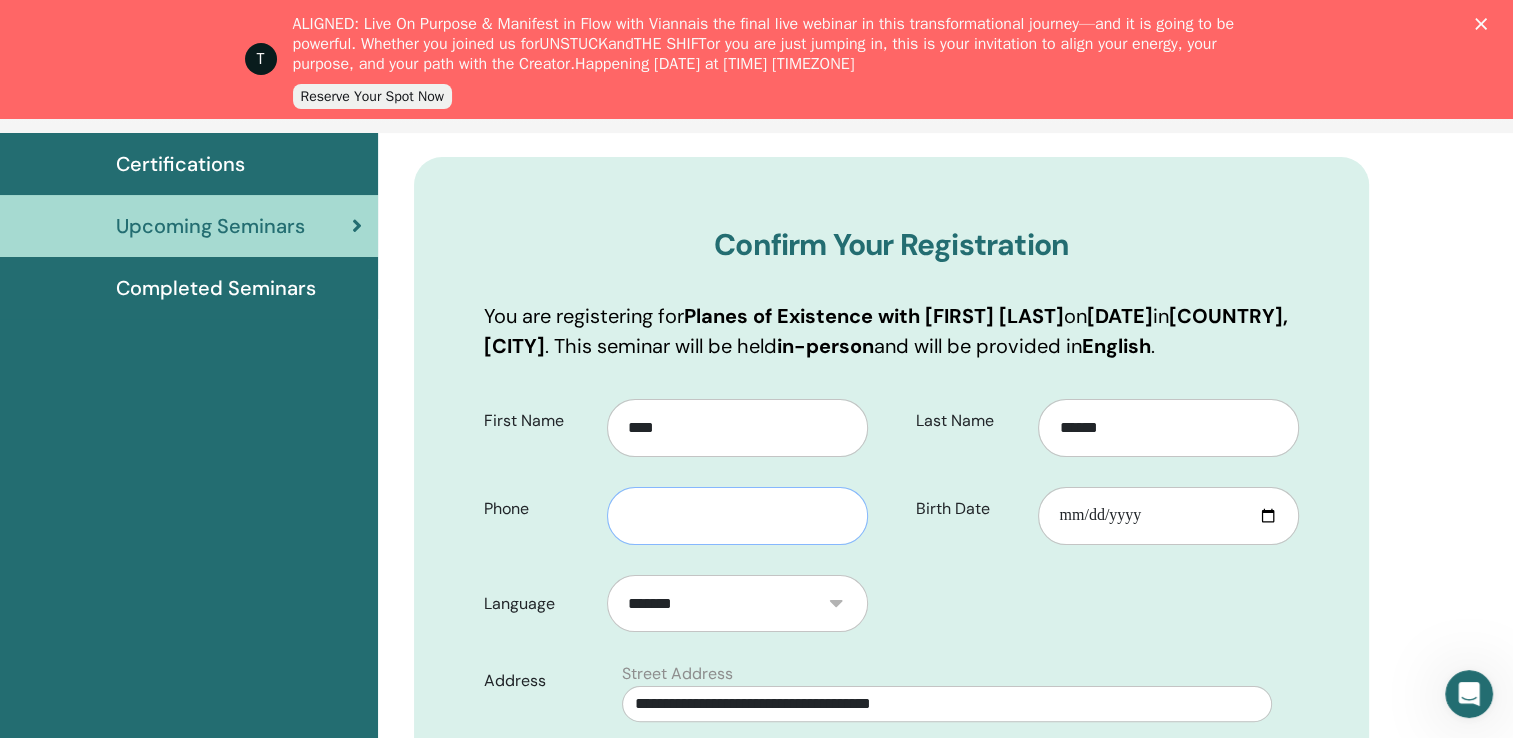 type on "**********" 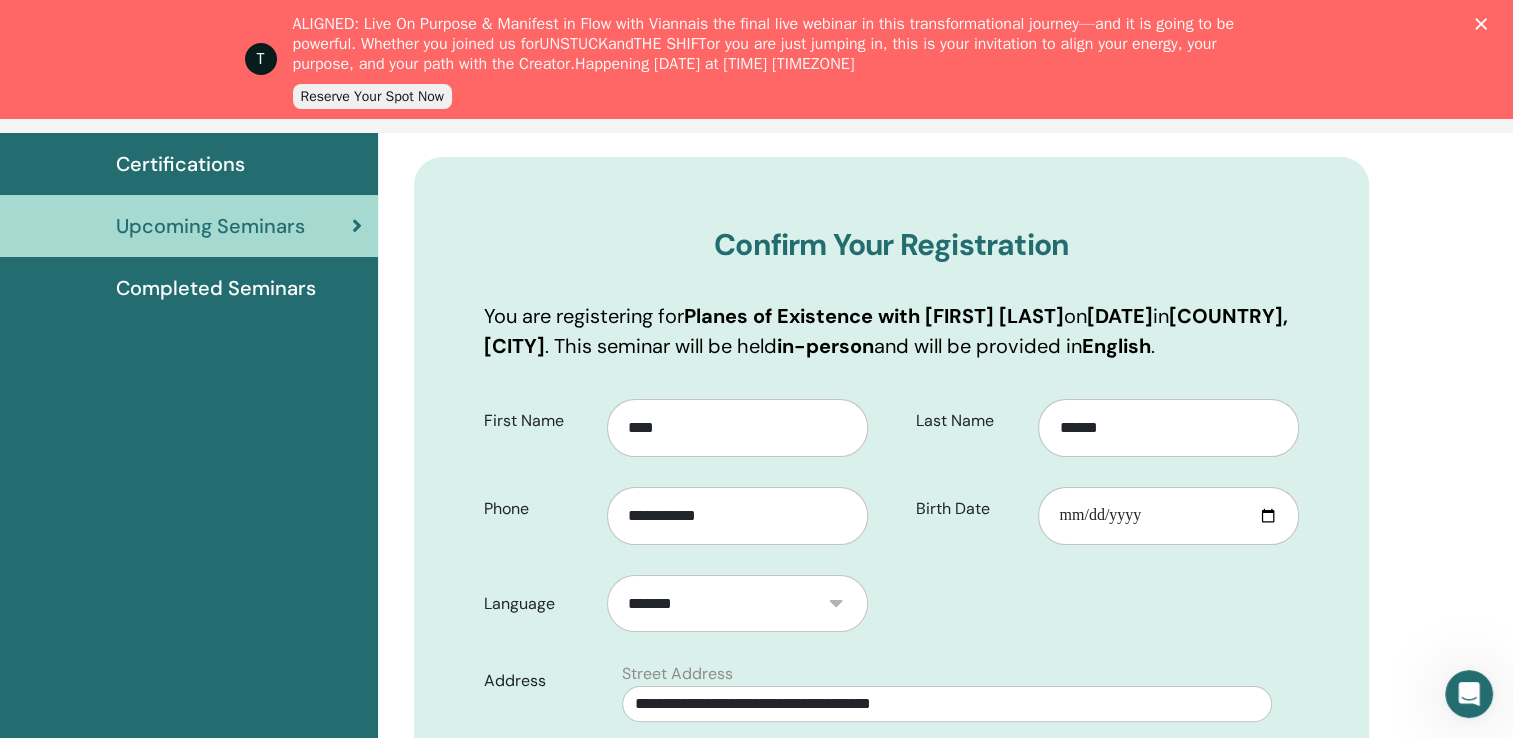 click on "**********" at bounding box center (891, 818) 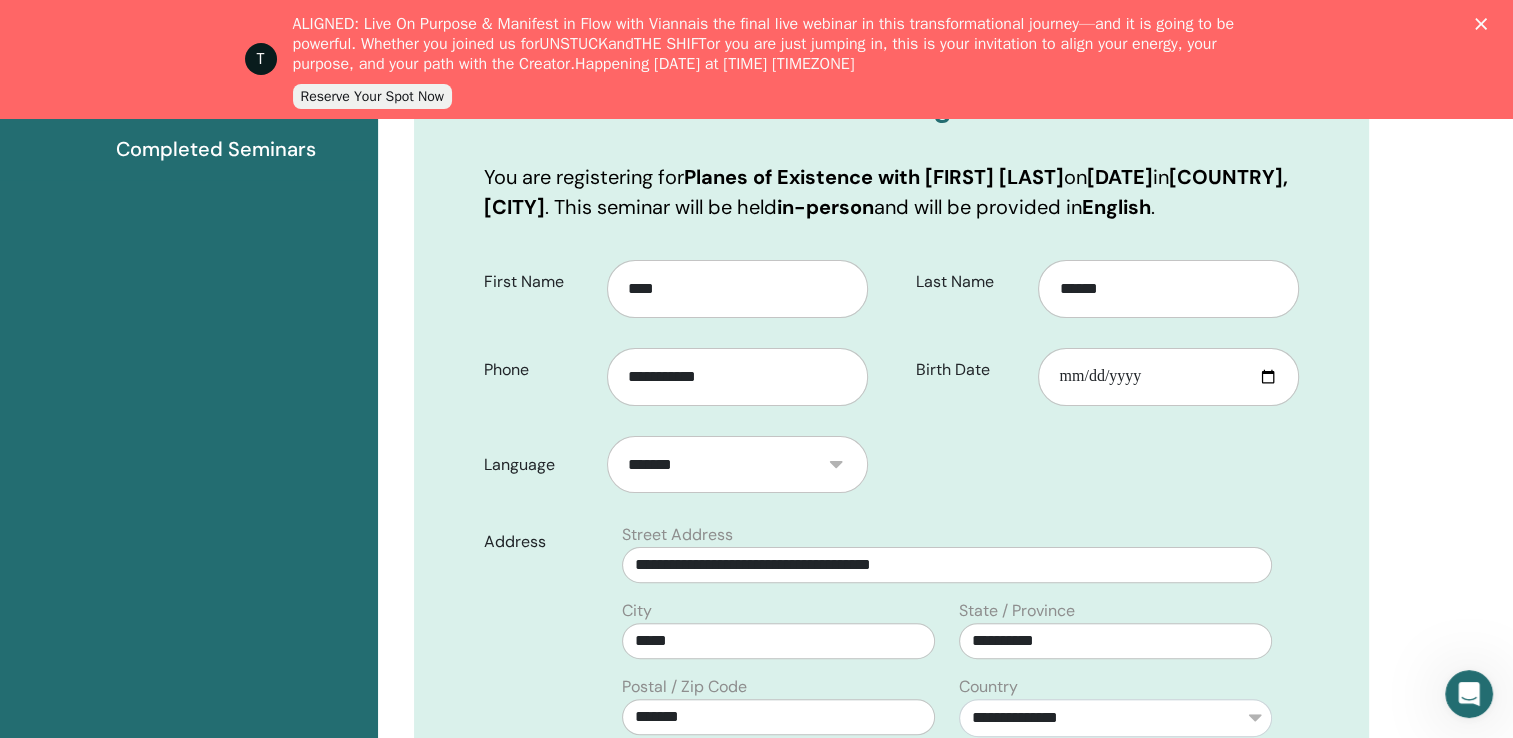 scroll, scrollTop: 448, scrollLeft: 0, axis: vertical 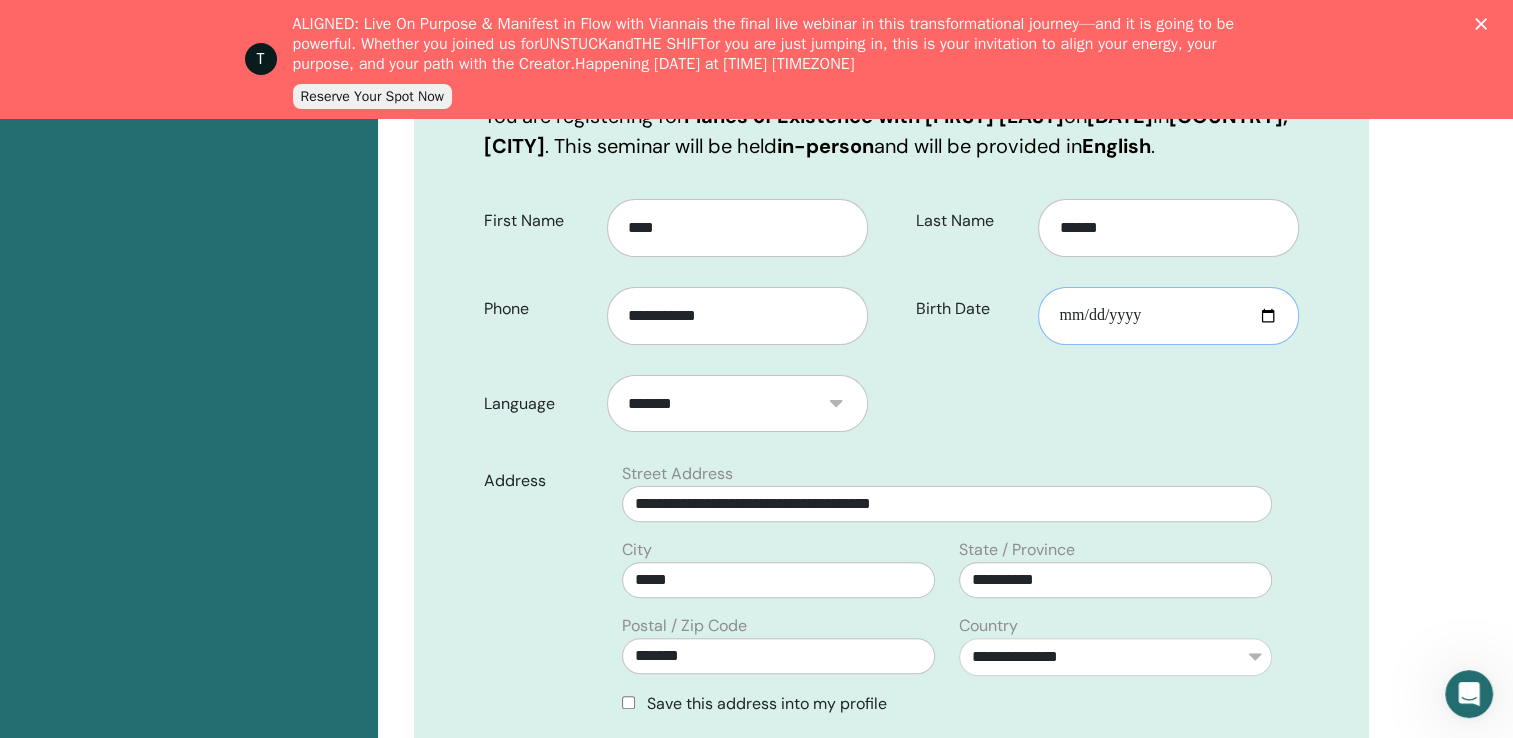 click on "Birth Date" at bounding box center [1168, 316] 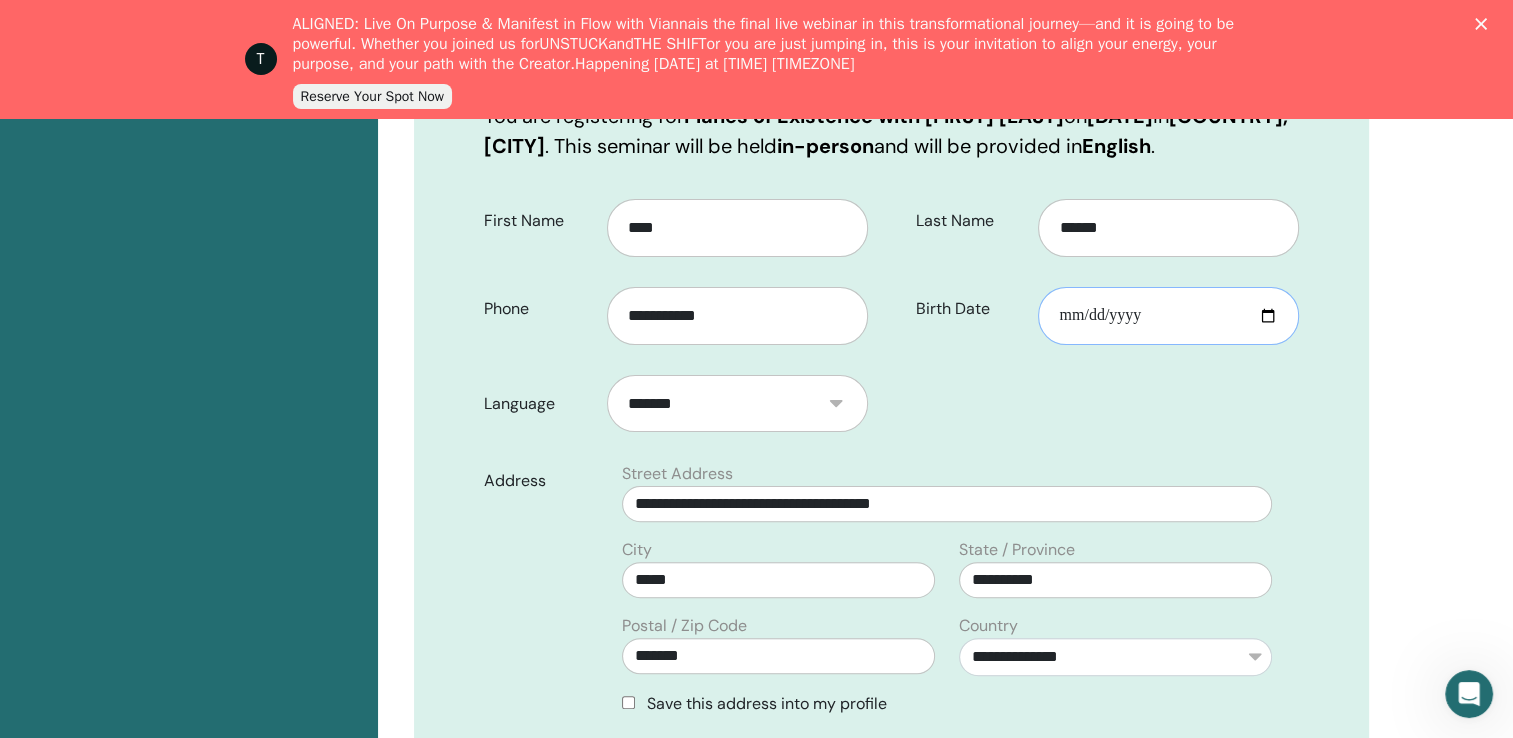type on "**********" 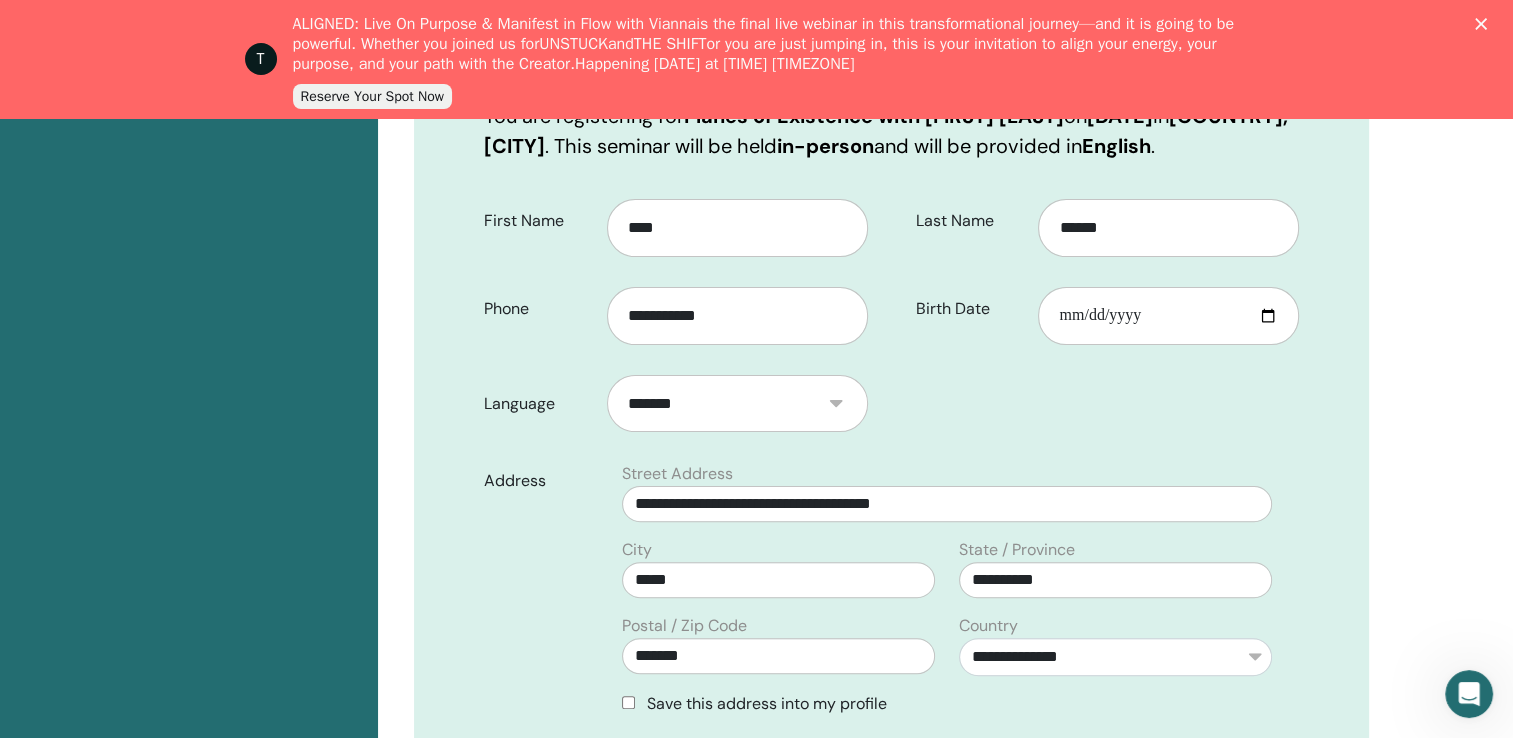 click on "**********" at bounding box center [891, 618] 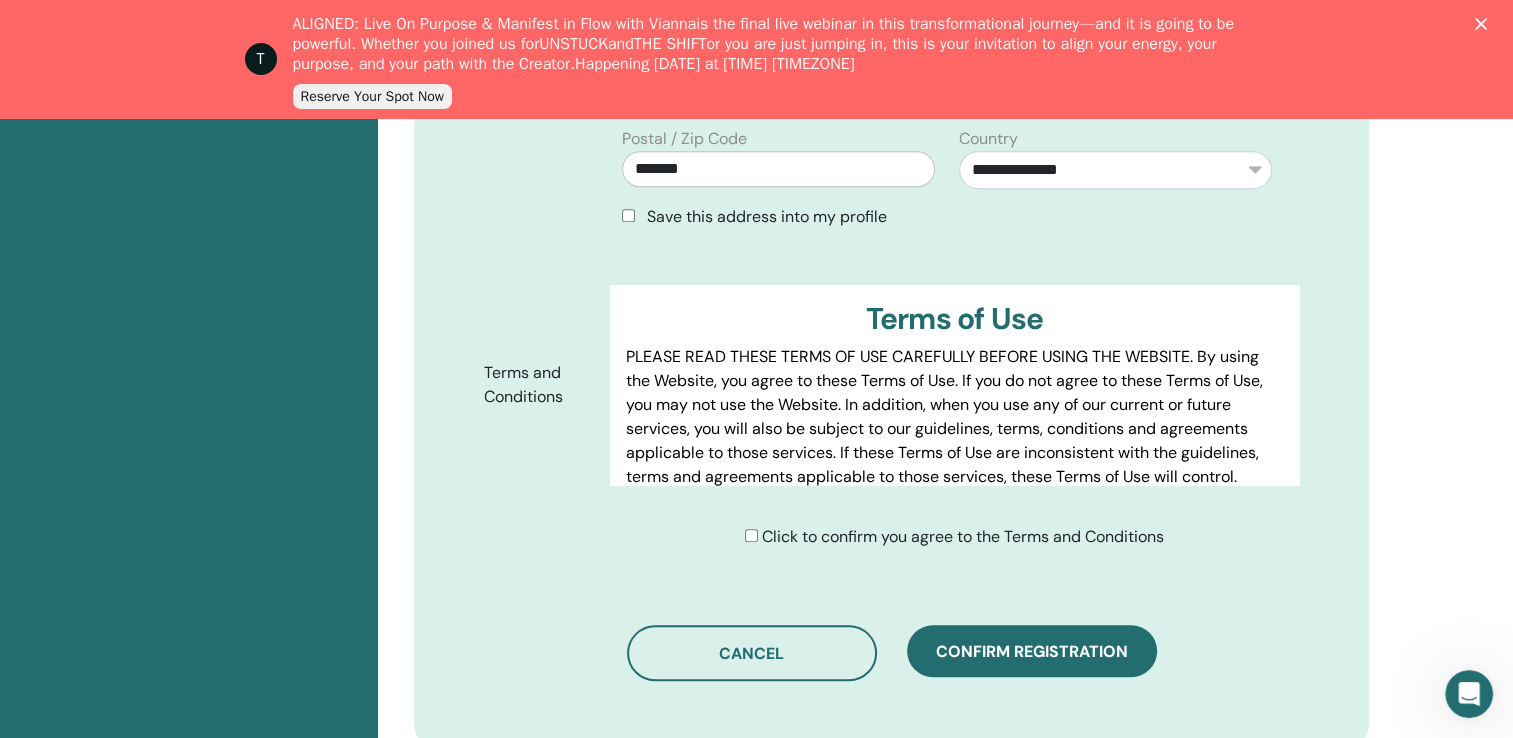 scroll, scrollTop: 948, scrollLeft: 0, axis: vertical 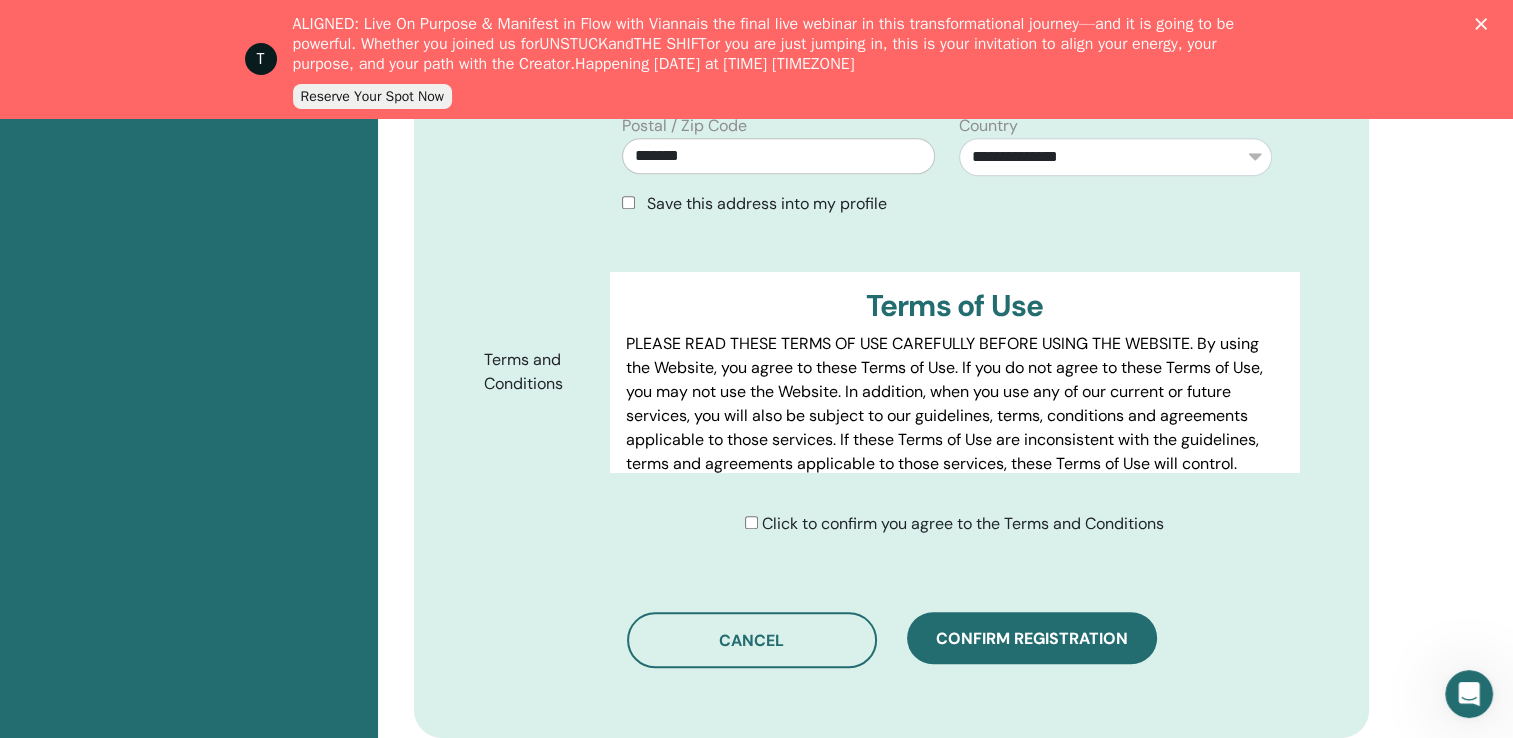 click on "Click to confirm you agree to the Terms and Conditions" at bounding box center [963, 523] 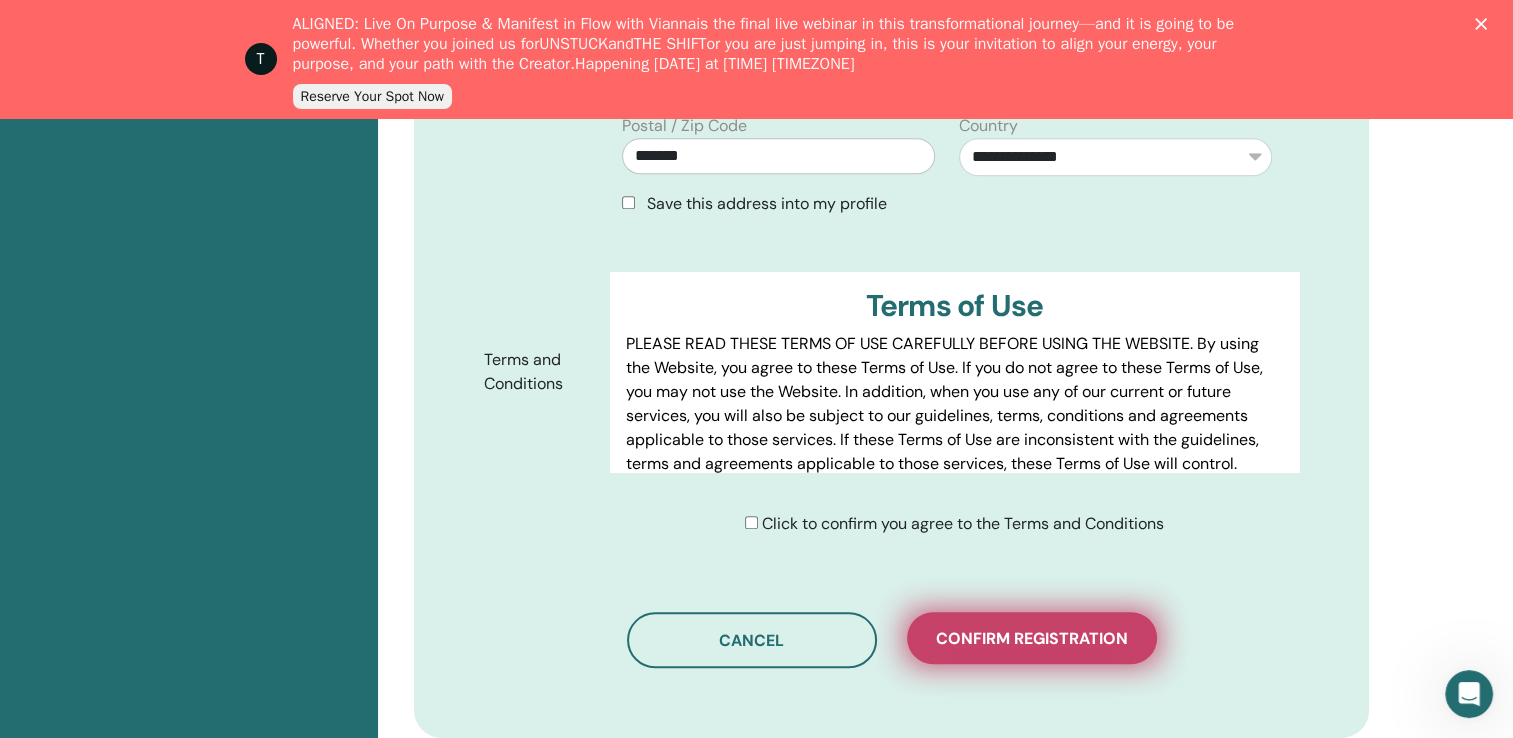 click on "Confirm registration" at bounding box center (1032, 638) 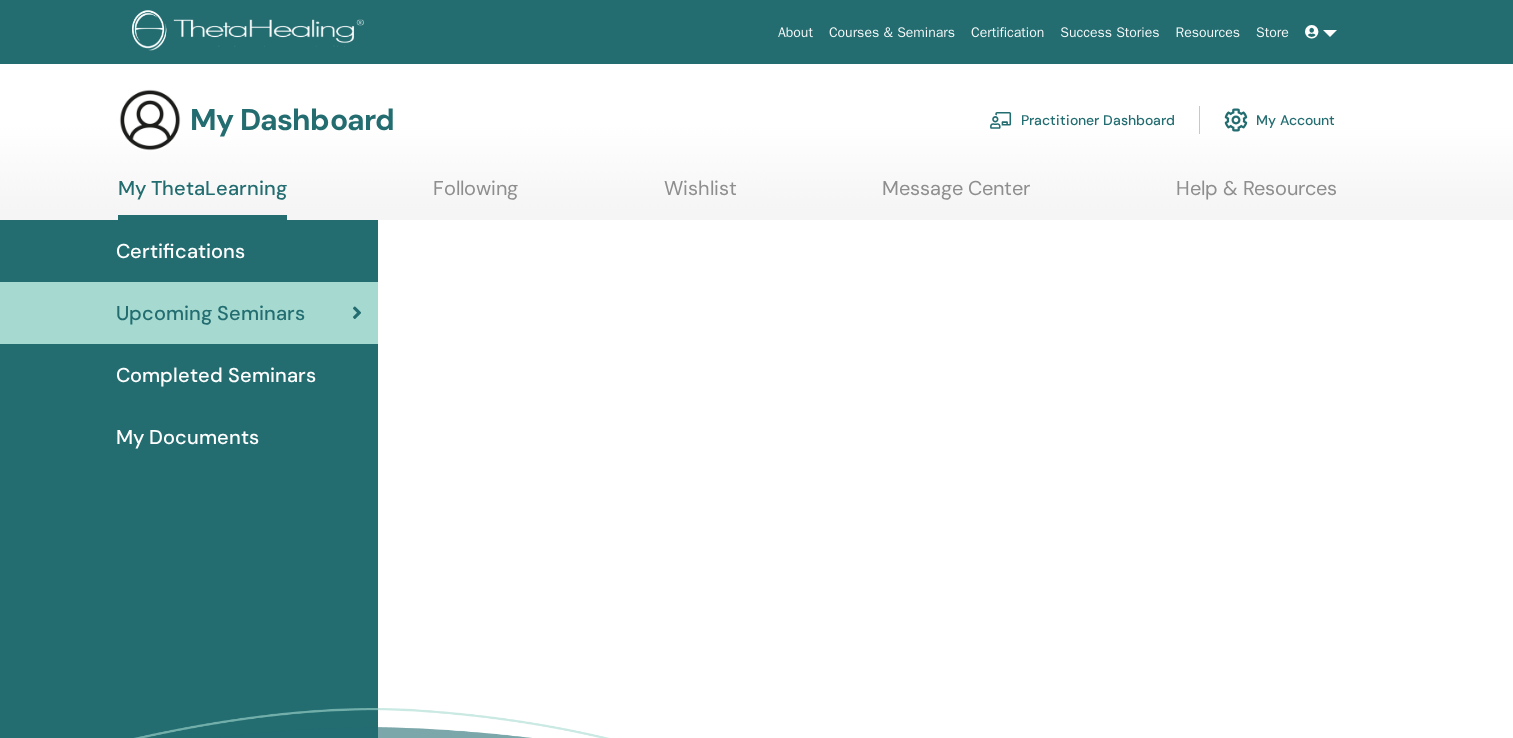 scroll, scrollTop: 0, scrollLeft: 0, axis: both 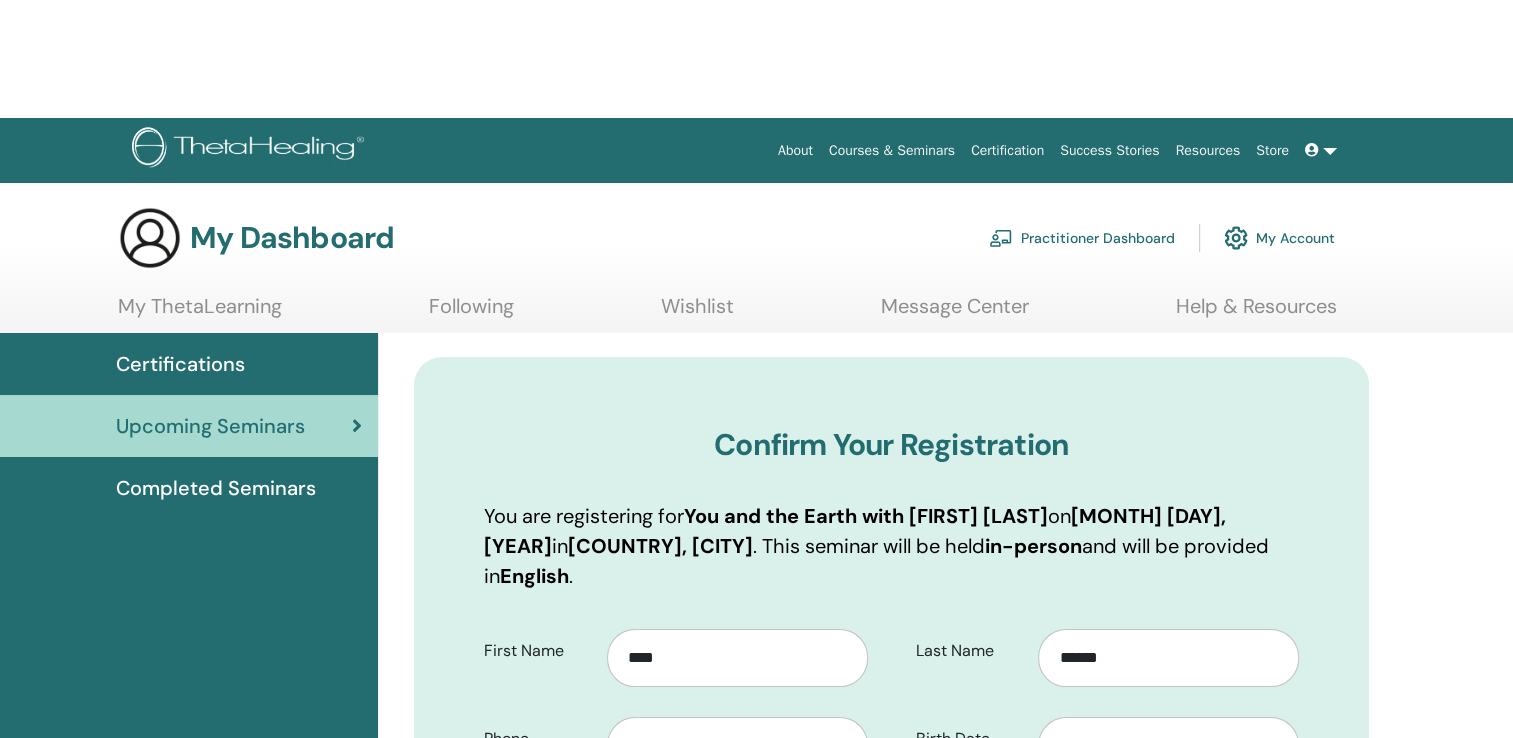 click on "First Name
****
Phone" at bounding box center (680, 703) 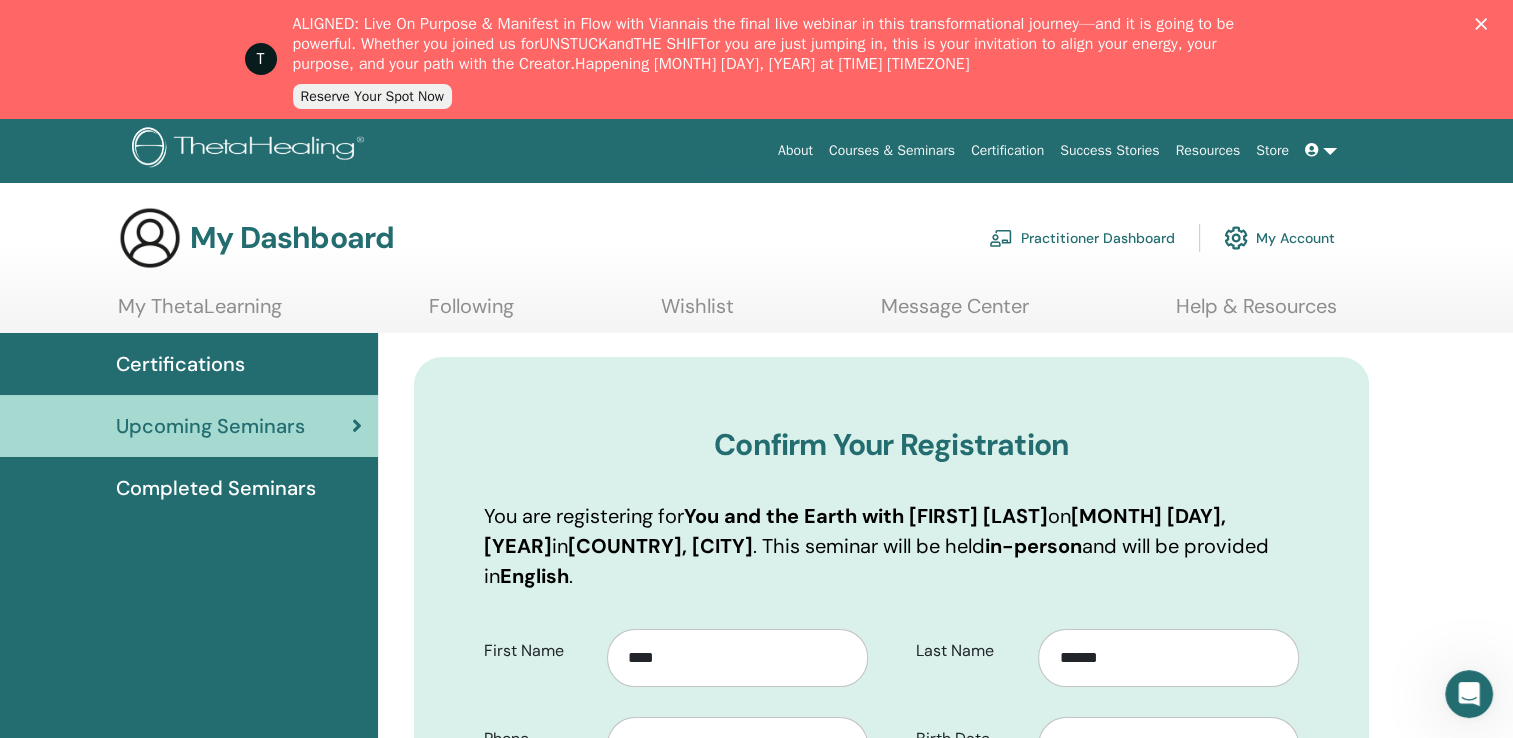 scroll, scrollTop: 0, scrollLeft: 0, axis: both 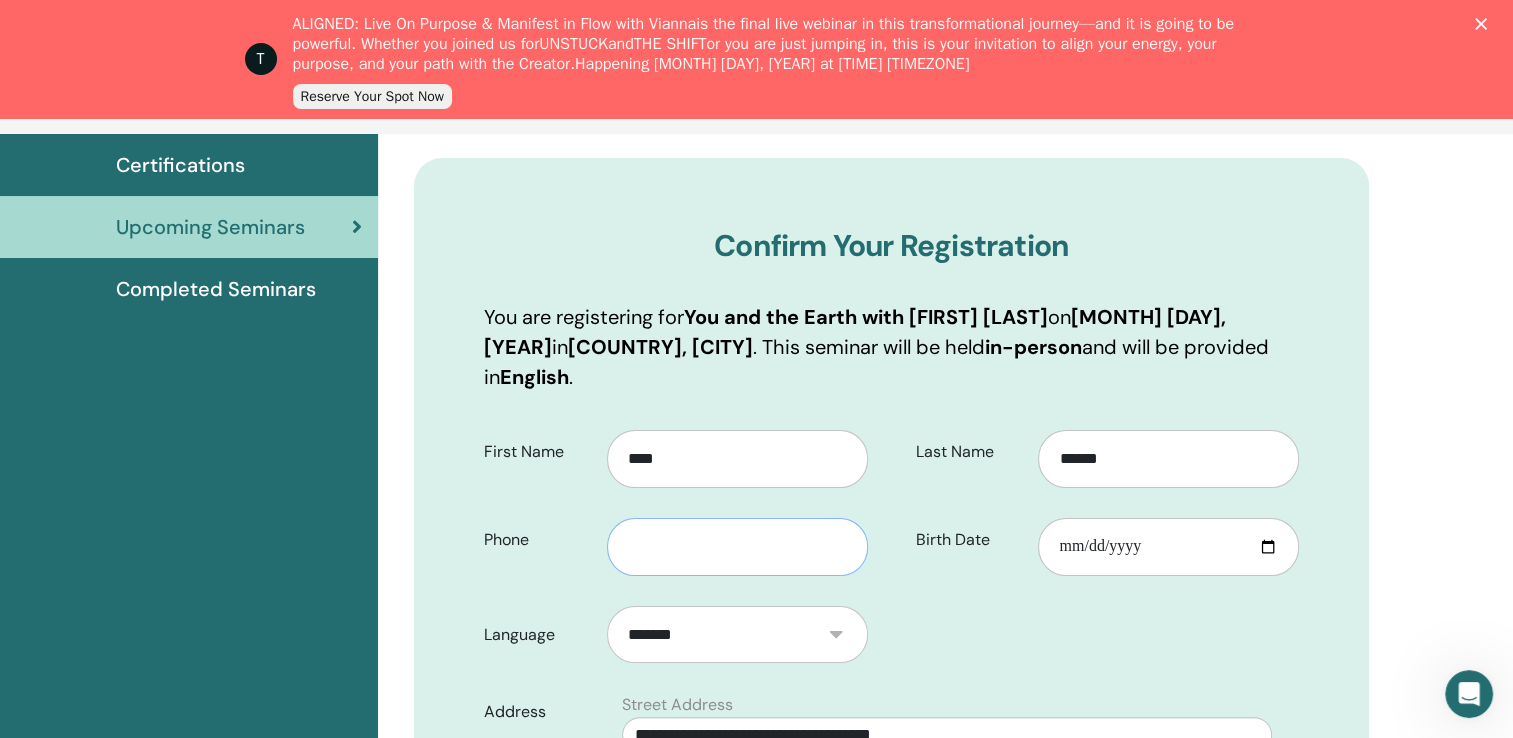 click at bounding box center (737, 547) 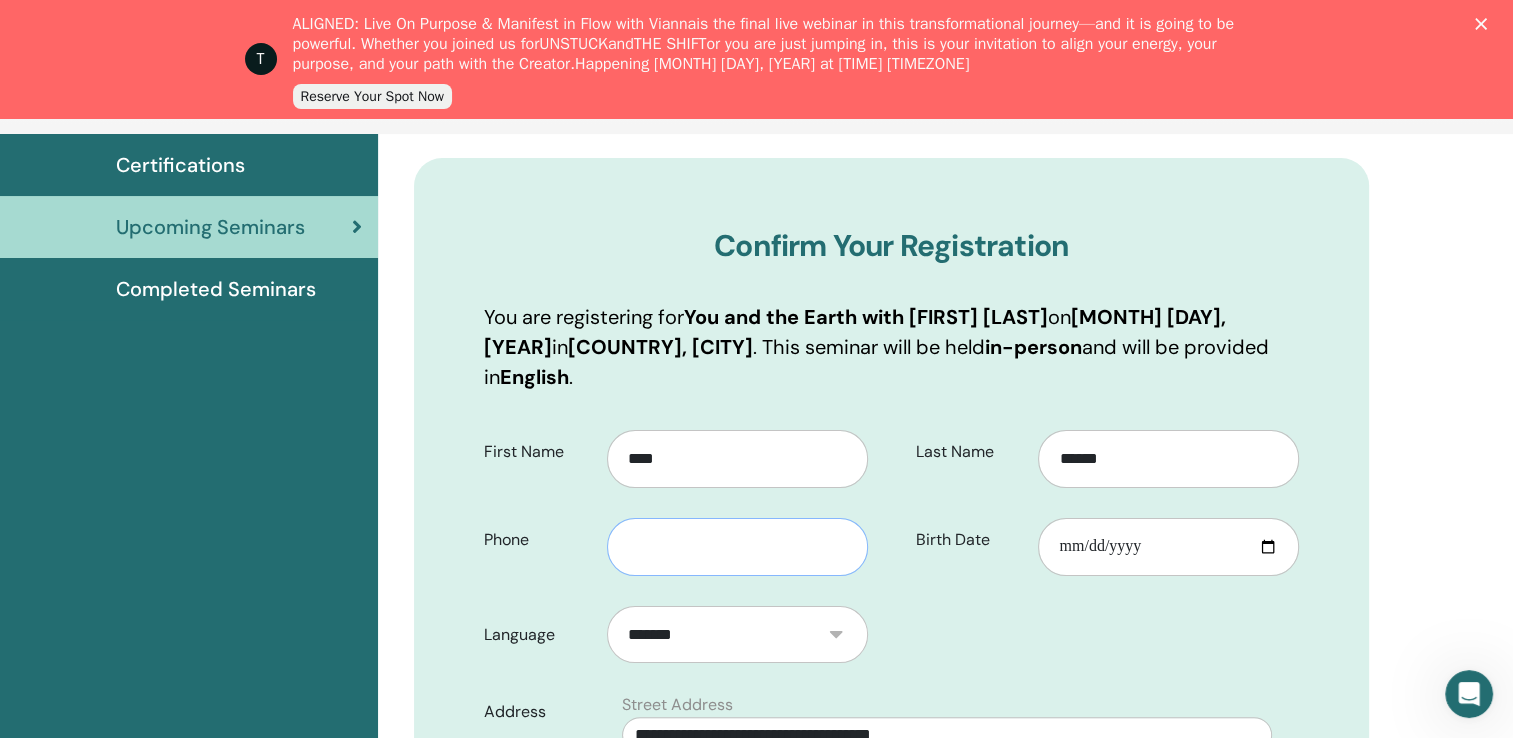 type on "**********" 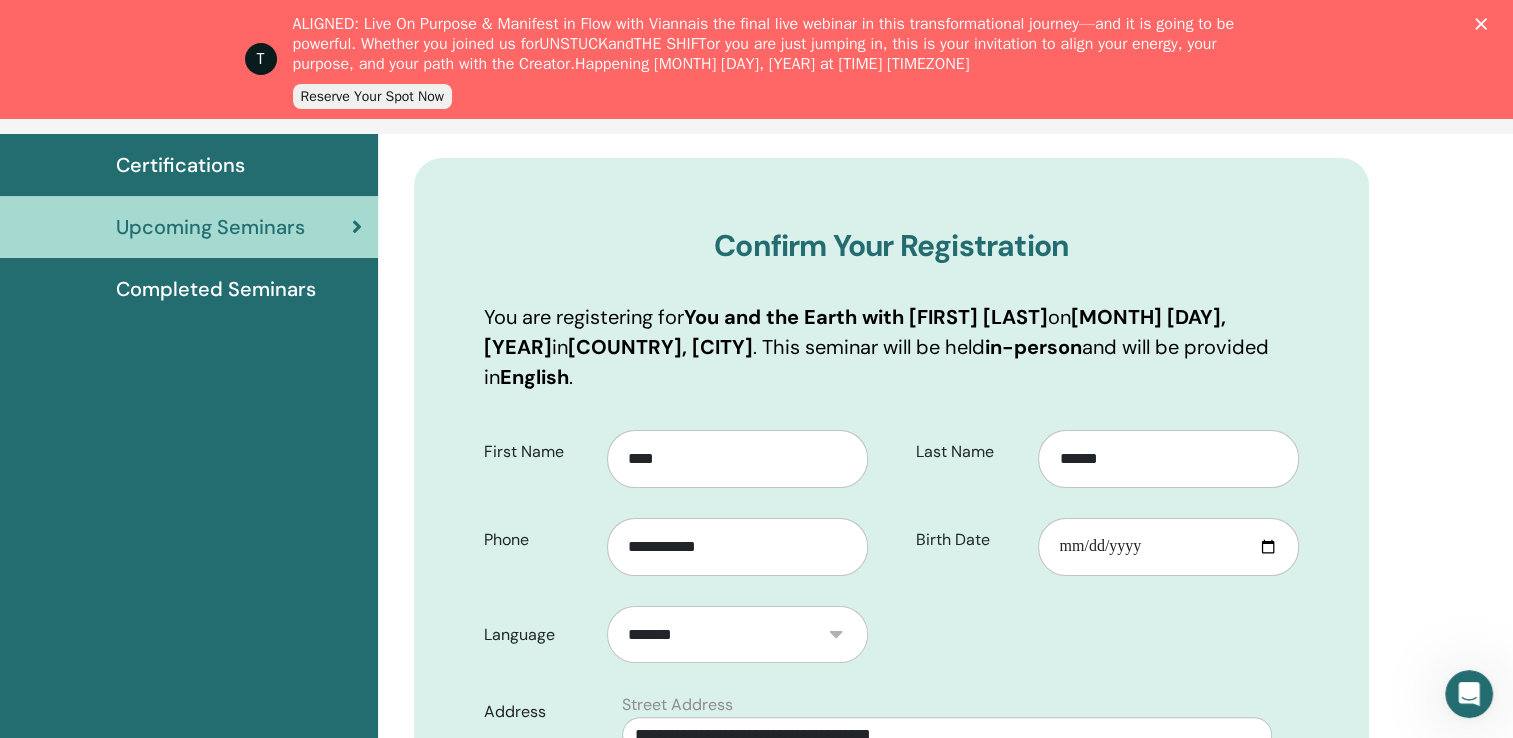 click on "**********" at bounding box center [891, 849] 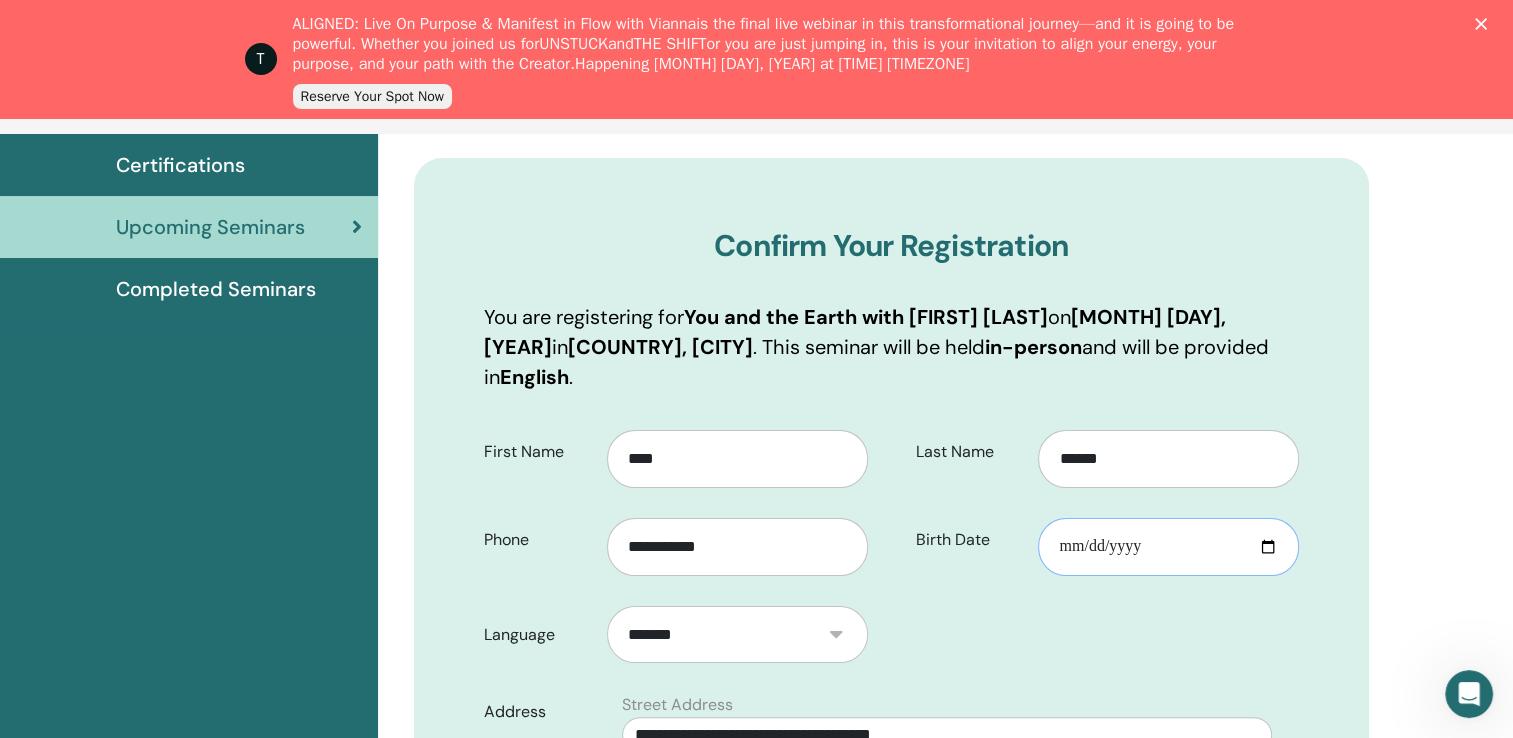 click on "Birth Date" at bounding box center [1168, 547] 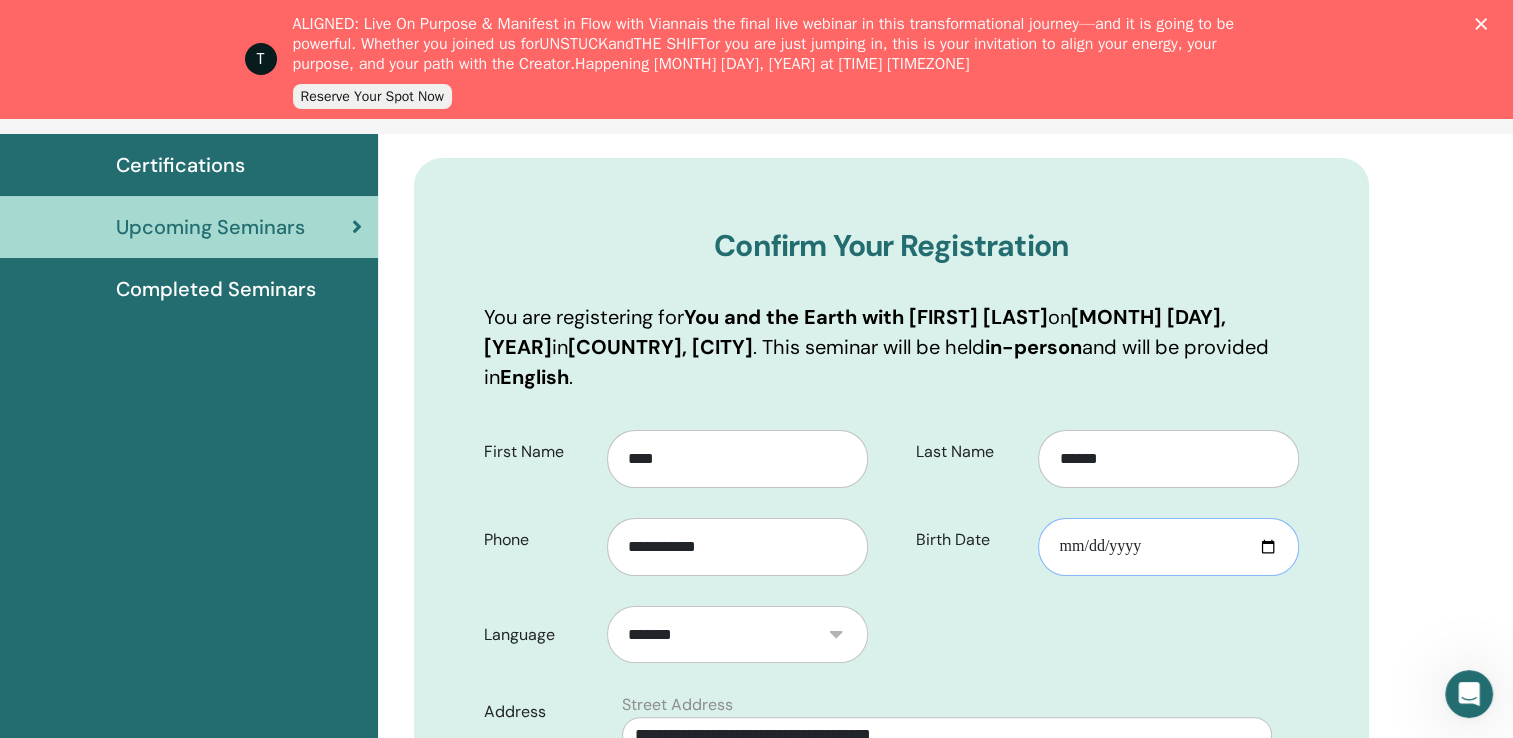 type on "**********" 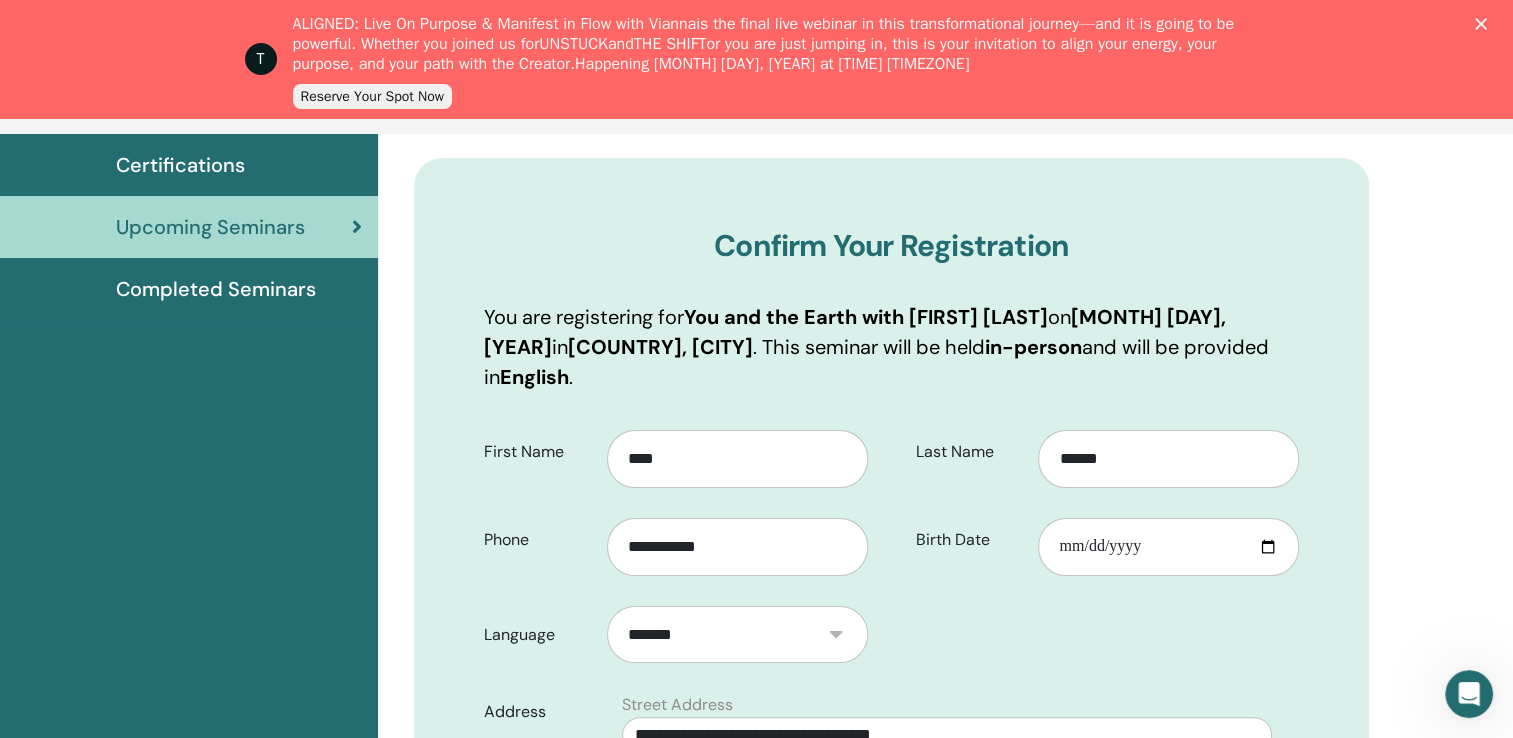 click on "**********" at bounding box center [891, 849] 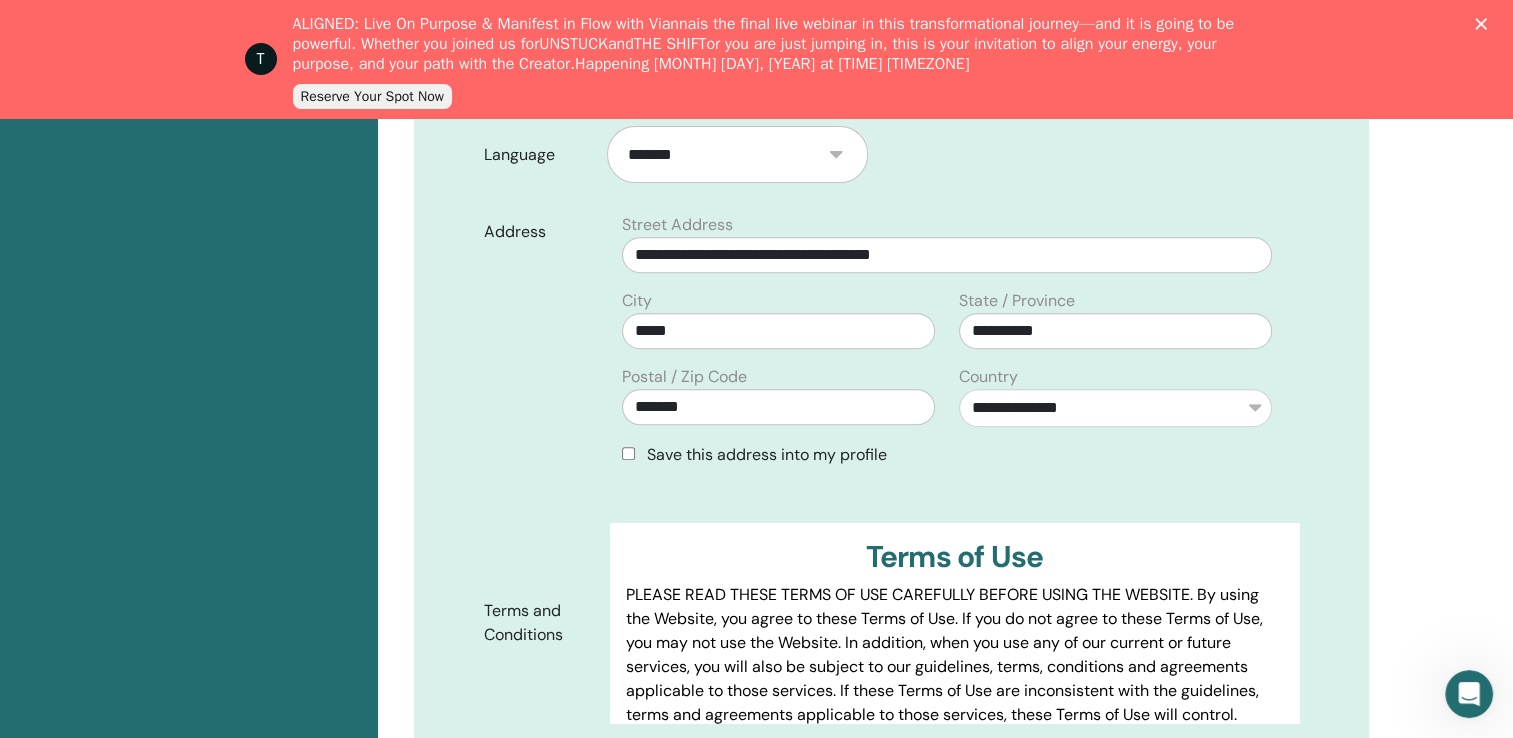 scroll, scrollTop: 847, scrollLeft: 0, axis: vertical 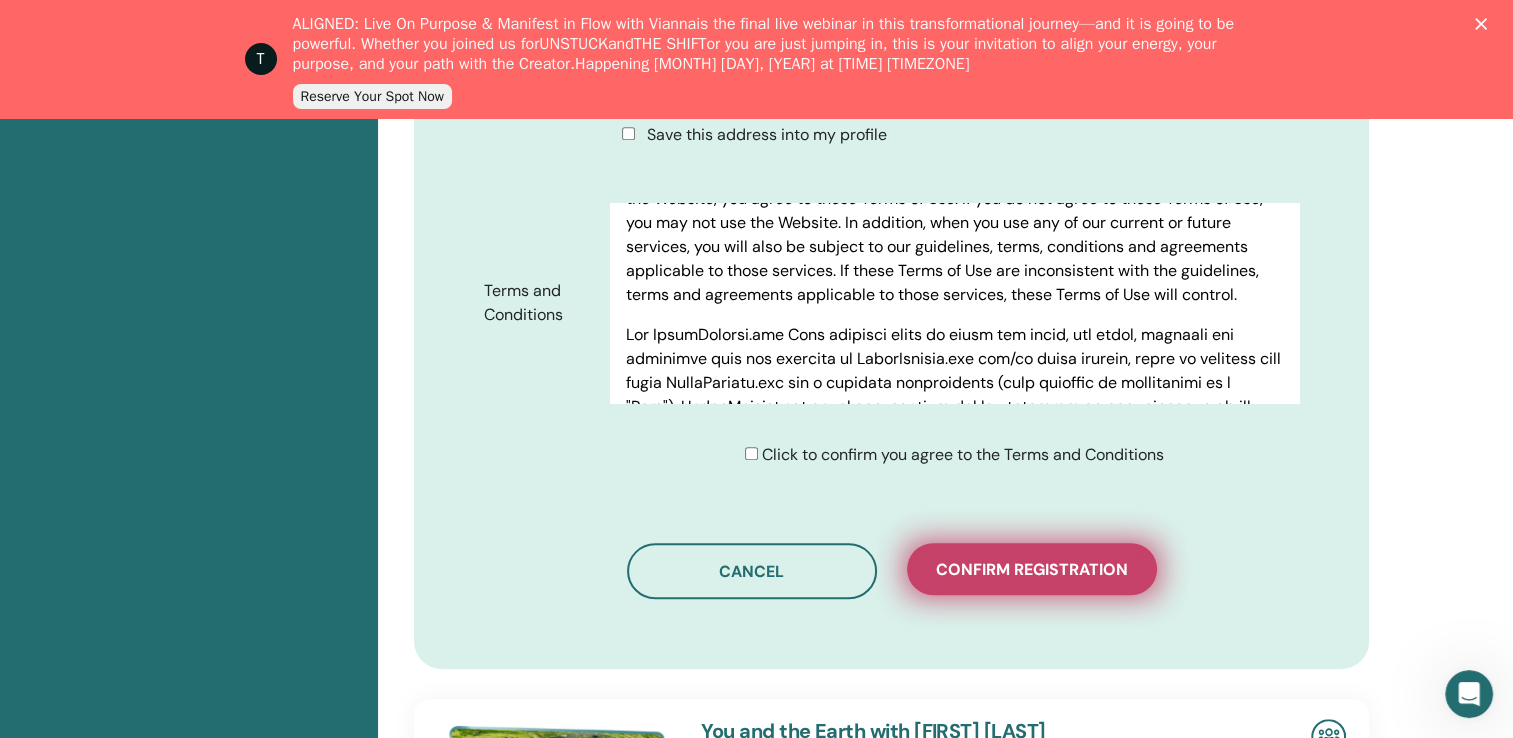 click on "Confirm registration" at bounding box center [1032, 569] 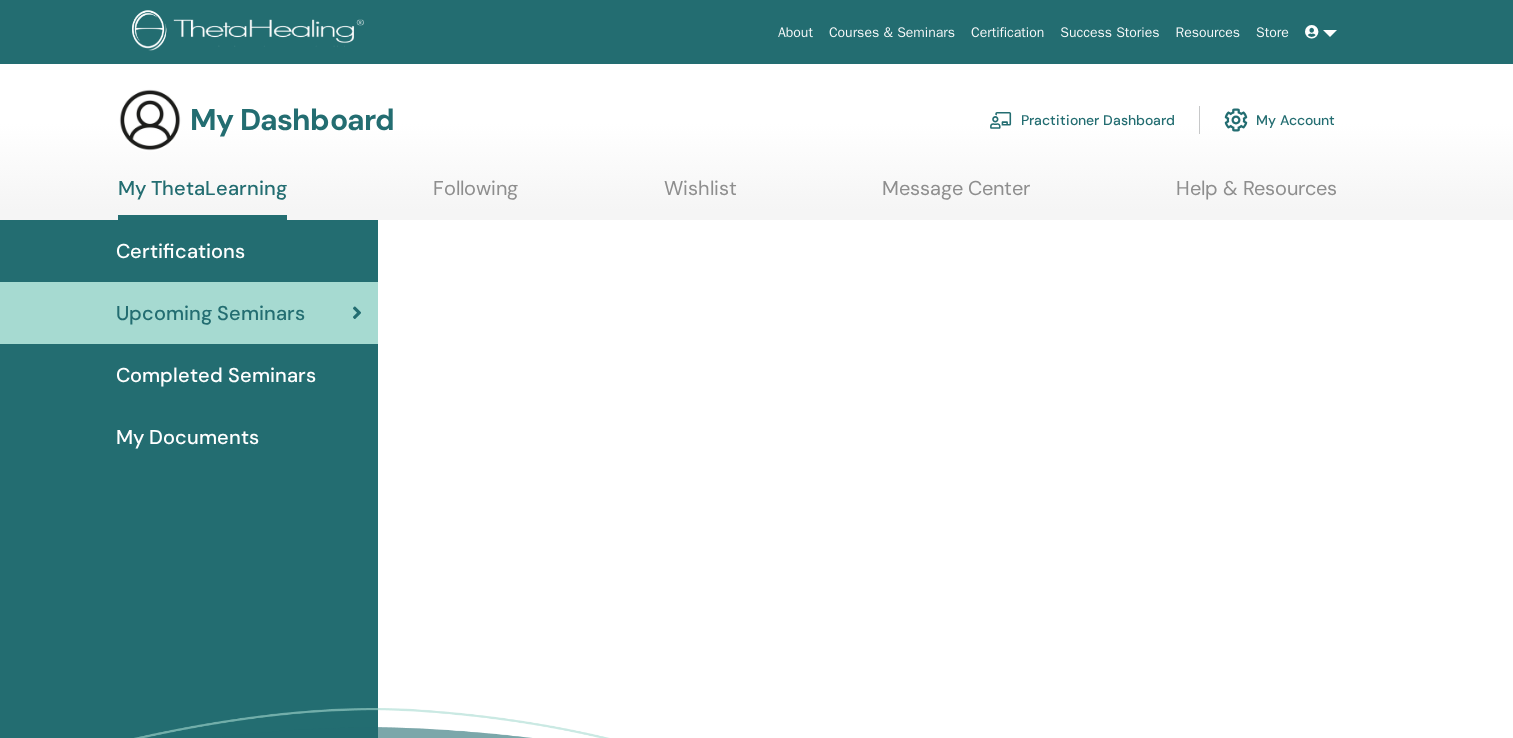 scroll, scrollTop: 0, scrollLeft: 0, axis: both 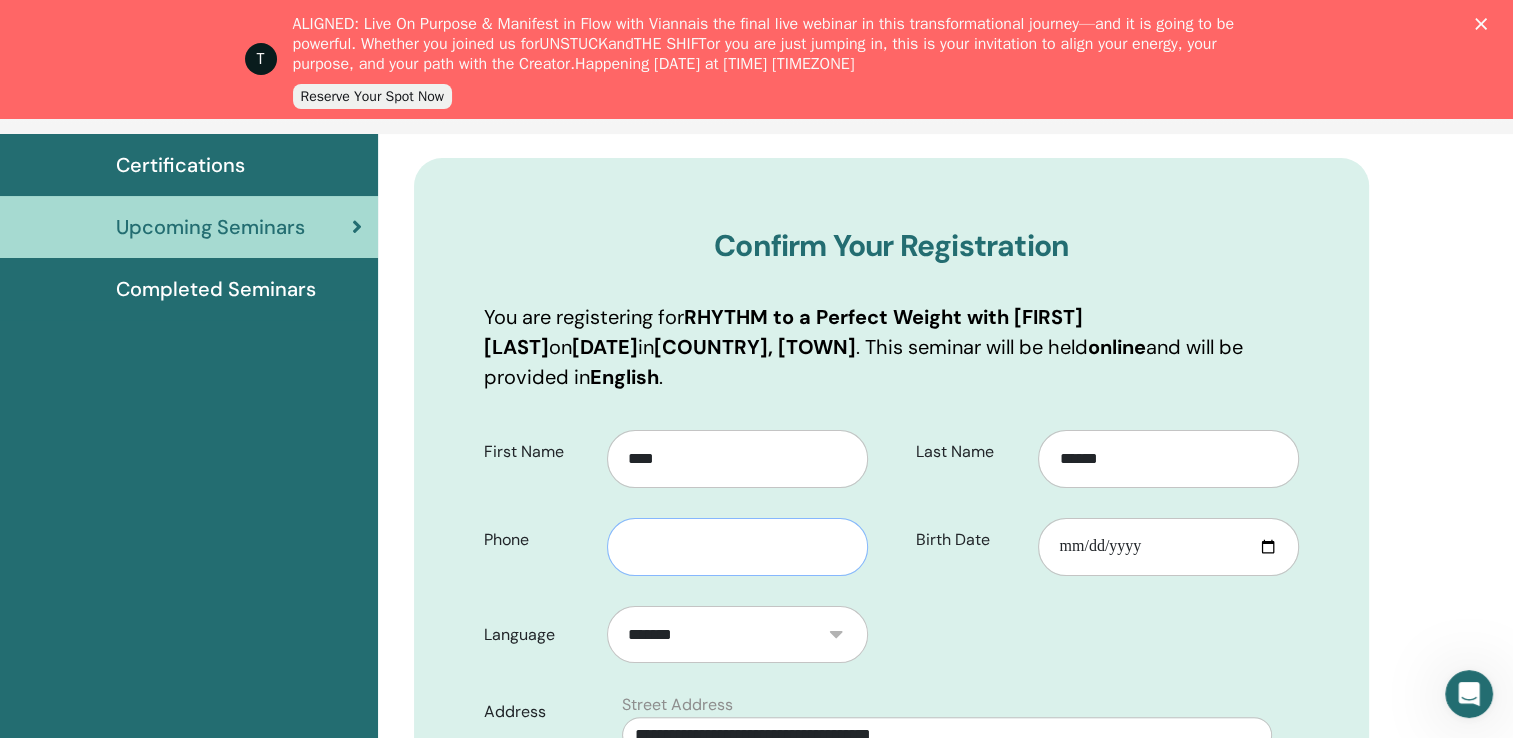 click at bounding box center [737, 547] 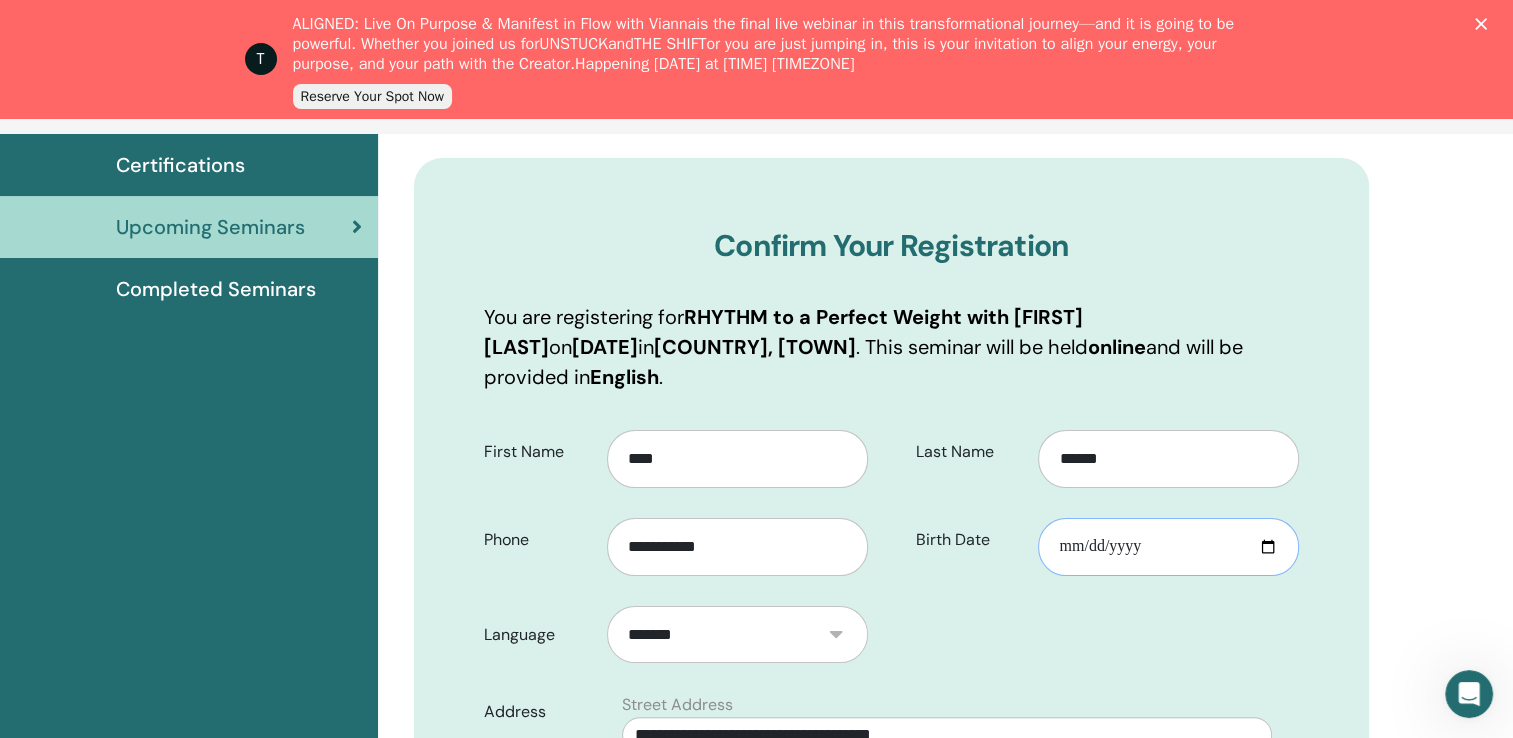 click on "Birth Date" at bounding box center (1168, 547) 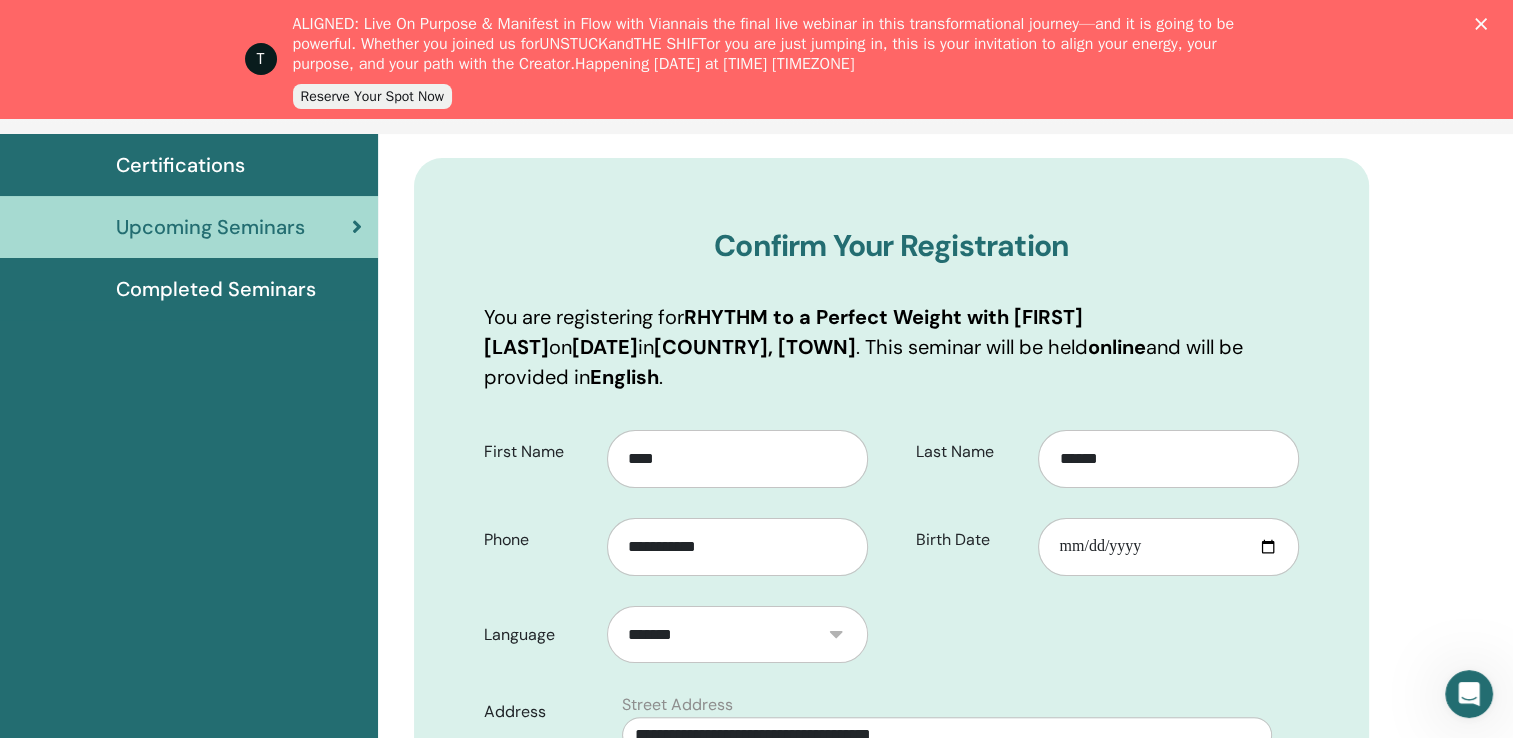 click on "**********" at bounding box center [891, 849] 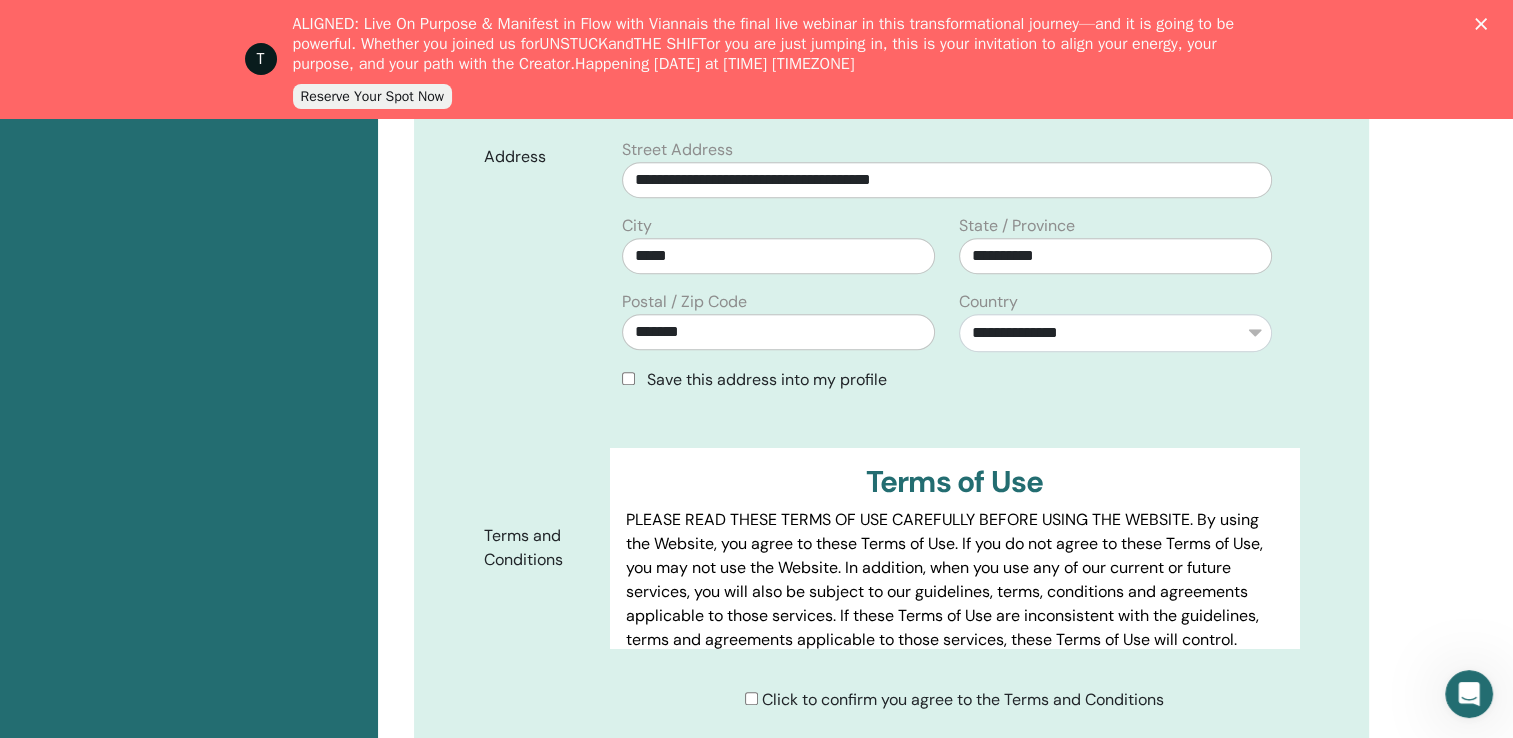 scroll, scrollTop: 847, scrollLeft: 0, axis: vertical 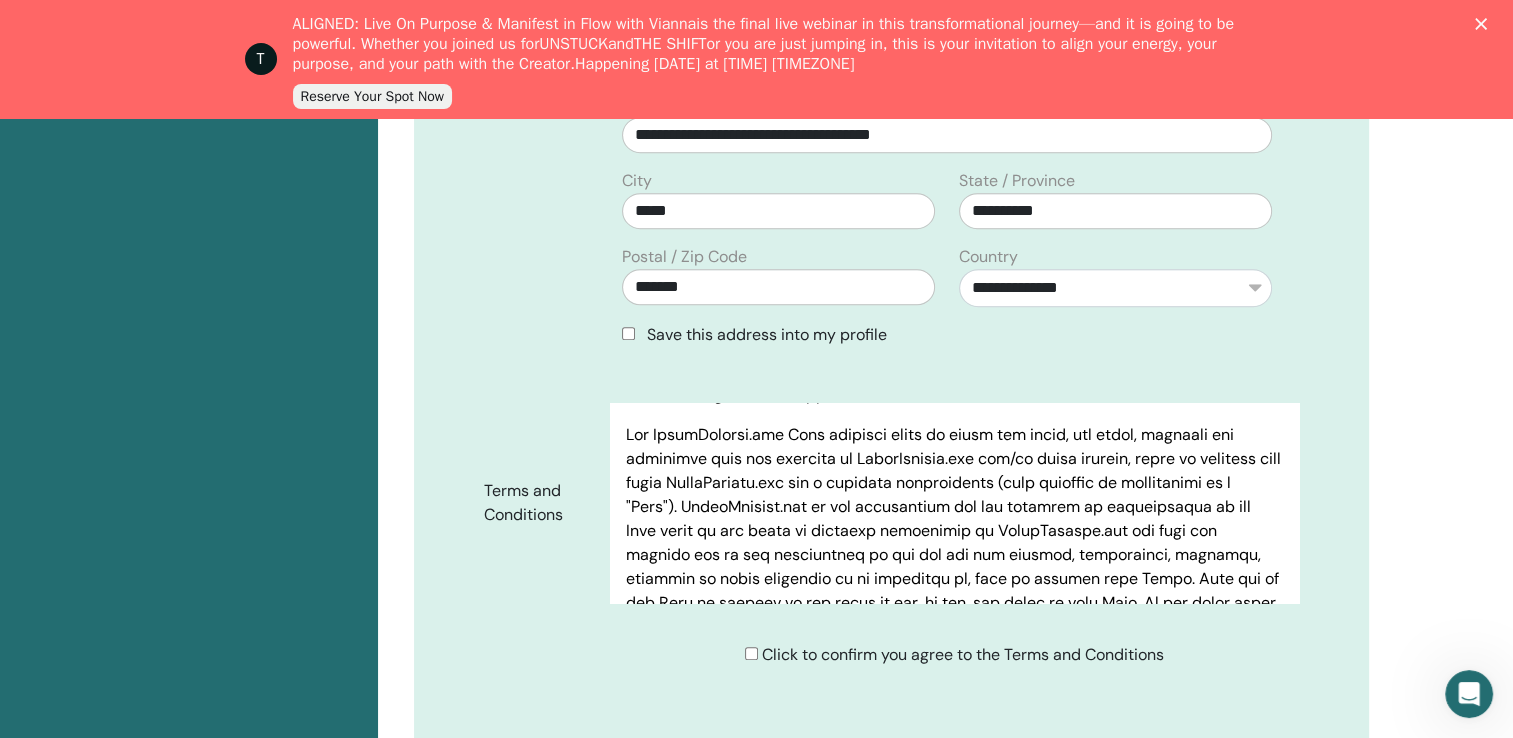 click on "Click to confirm you agree to the Terms and Conditions" at bounding box center (954, 655) 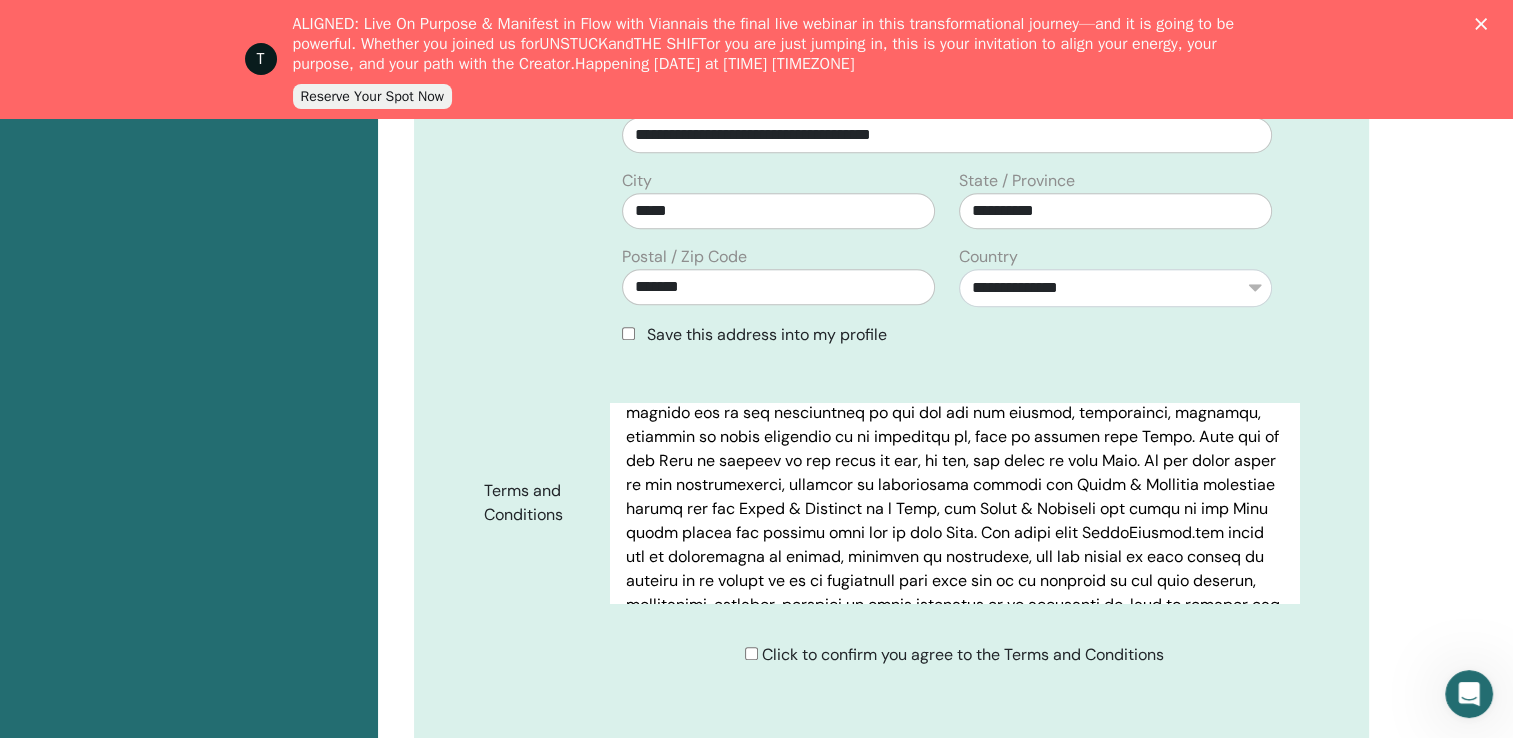 scroll, scrollTop: 500, scrollLeft: 0, axis: vertical 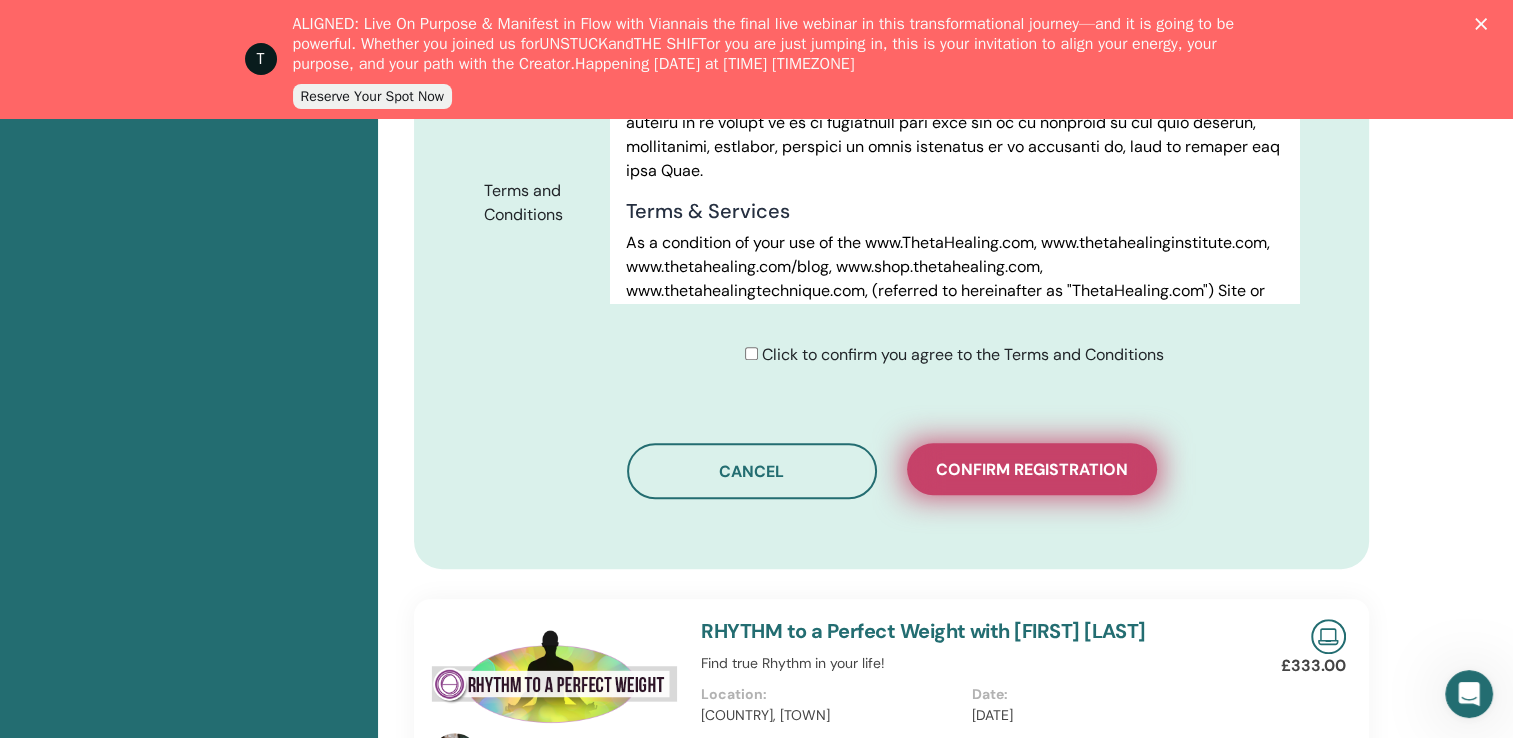 click on "Confirm registration" at bounding box center [1032, 469] 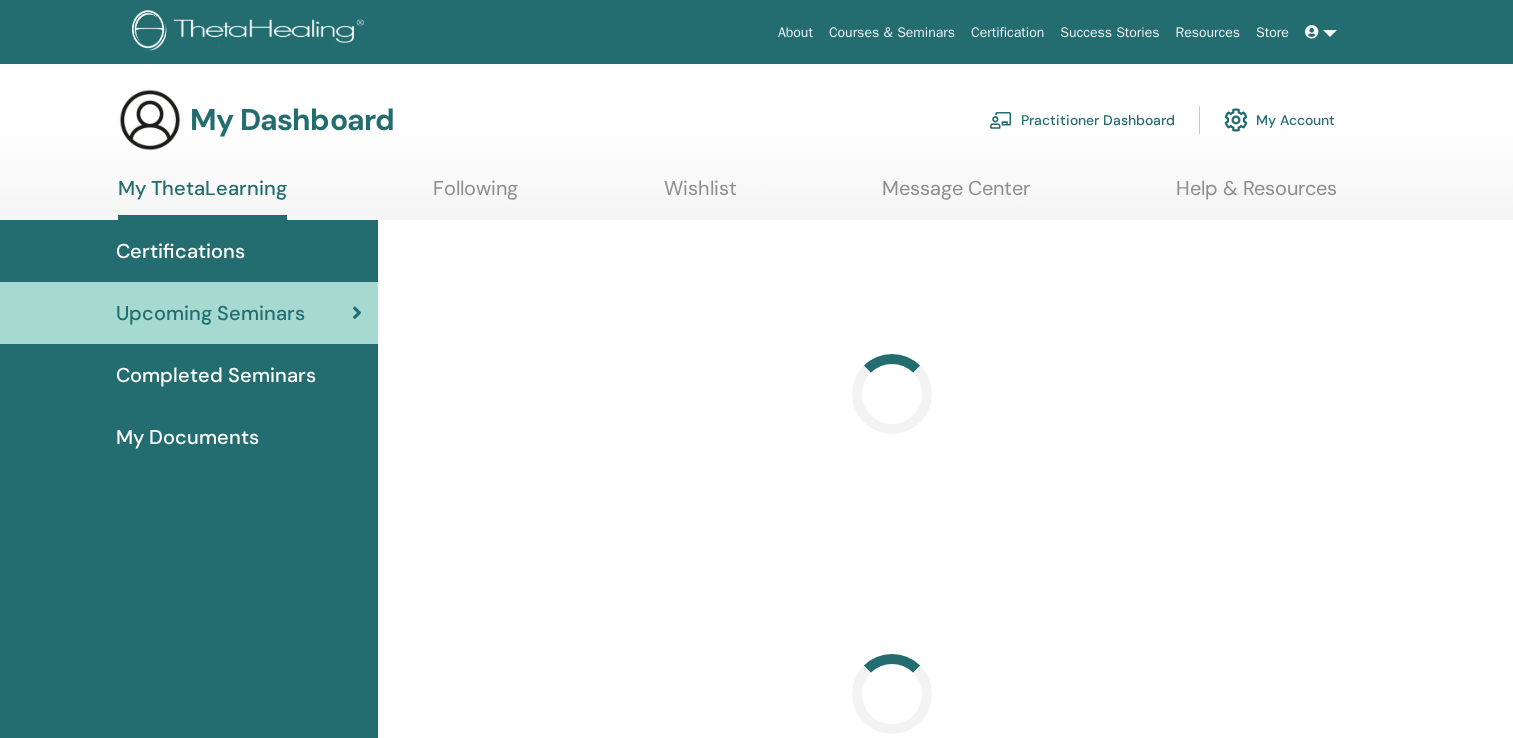scroll, scrollTop: 0, scrollLeft: 0, axis: both 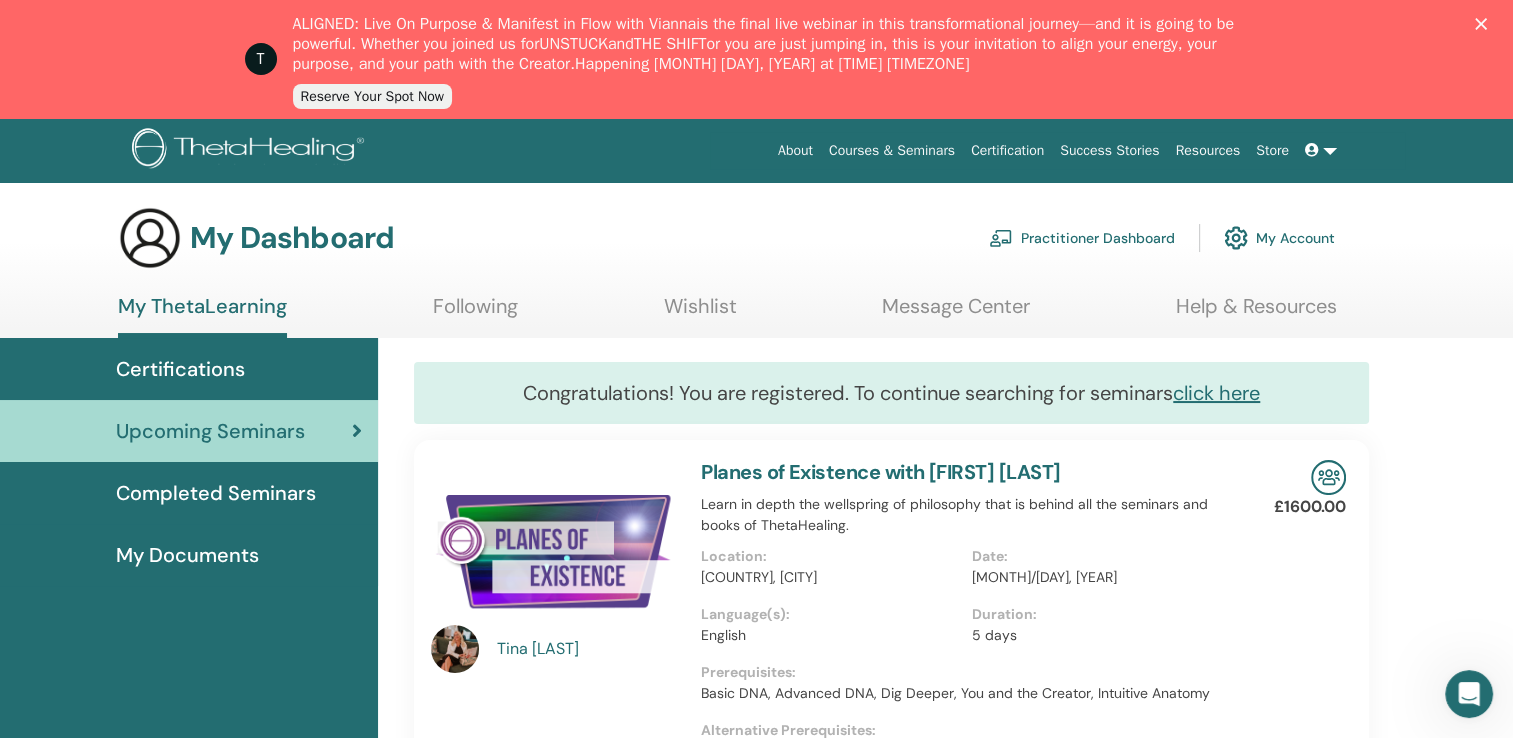 click at bounding box center (1321, 150) 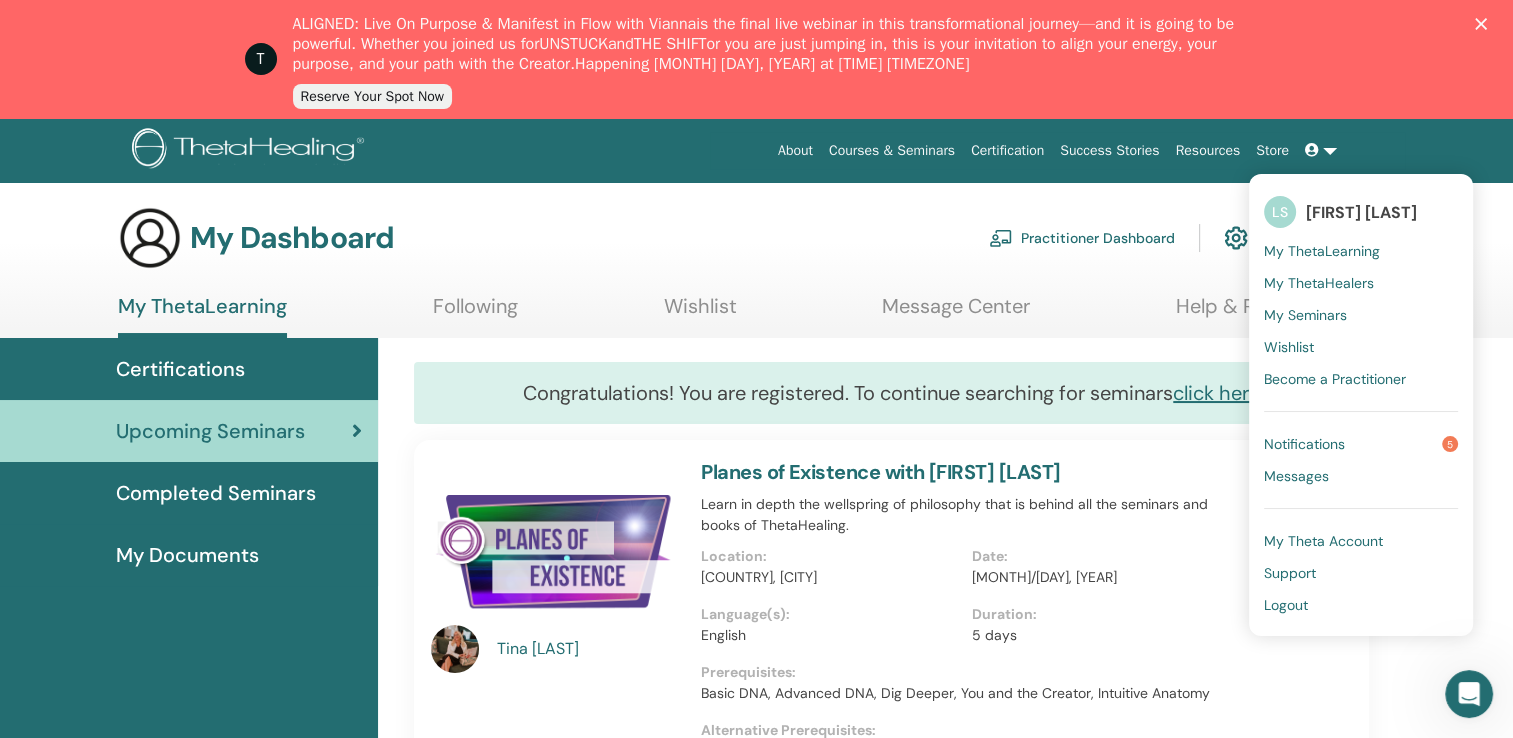 click on "Logout" at bounding box center [1286, 605] 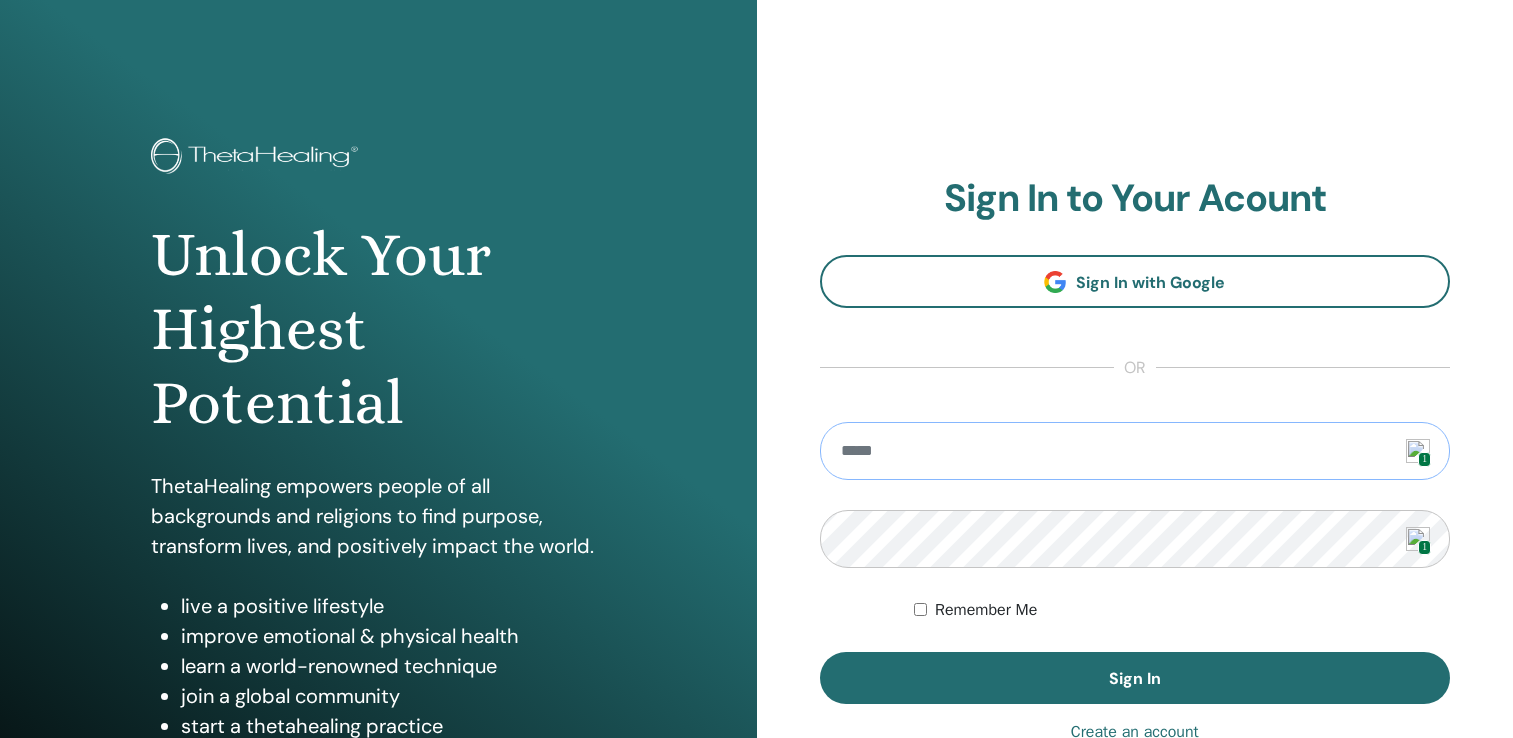 scroll, scrollTop: 0, scrollLeft: 0, axis: both 